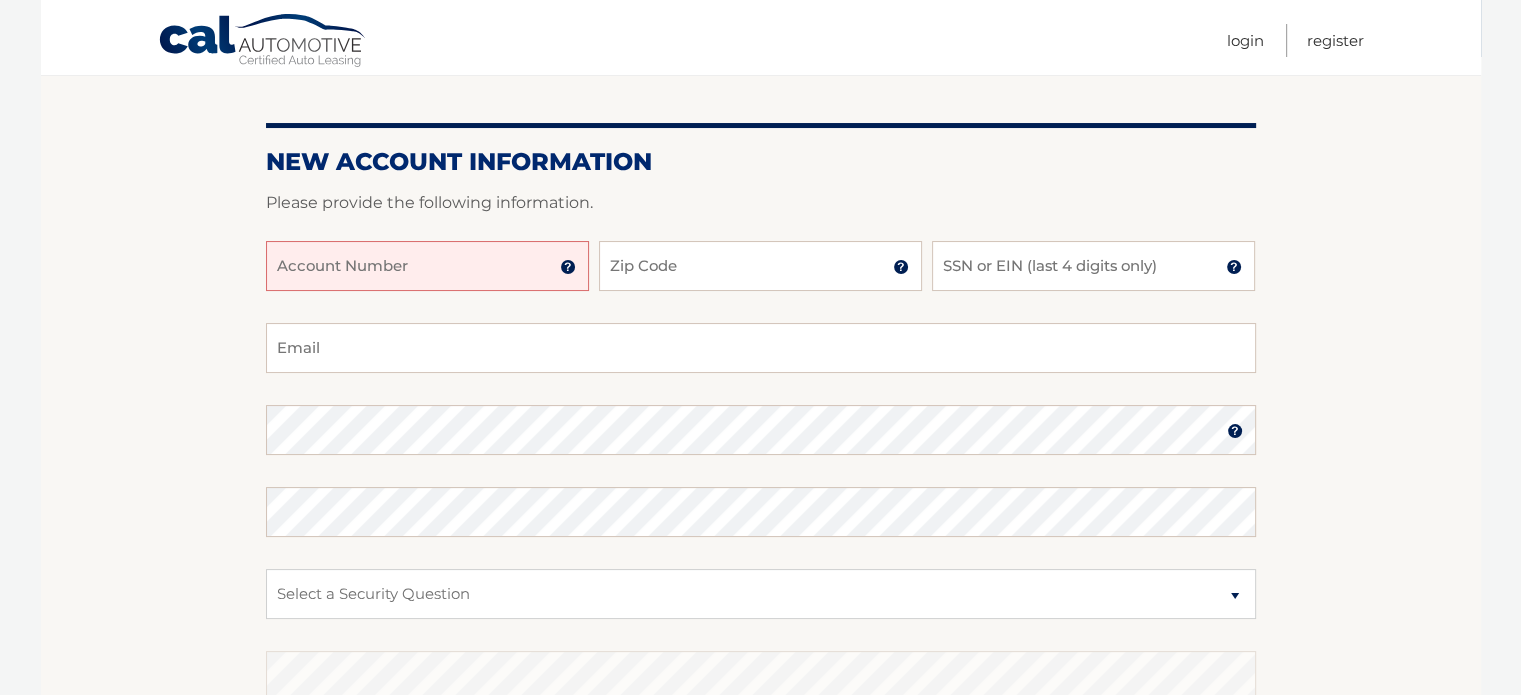scroll, scrollTop: 200, scrollLeft: 0, axis: vertical 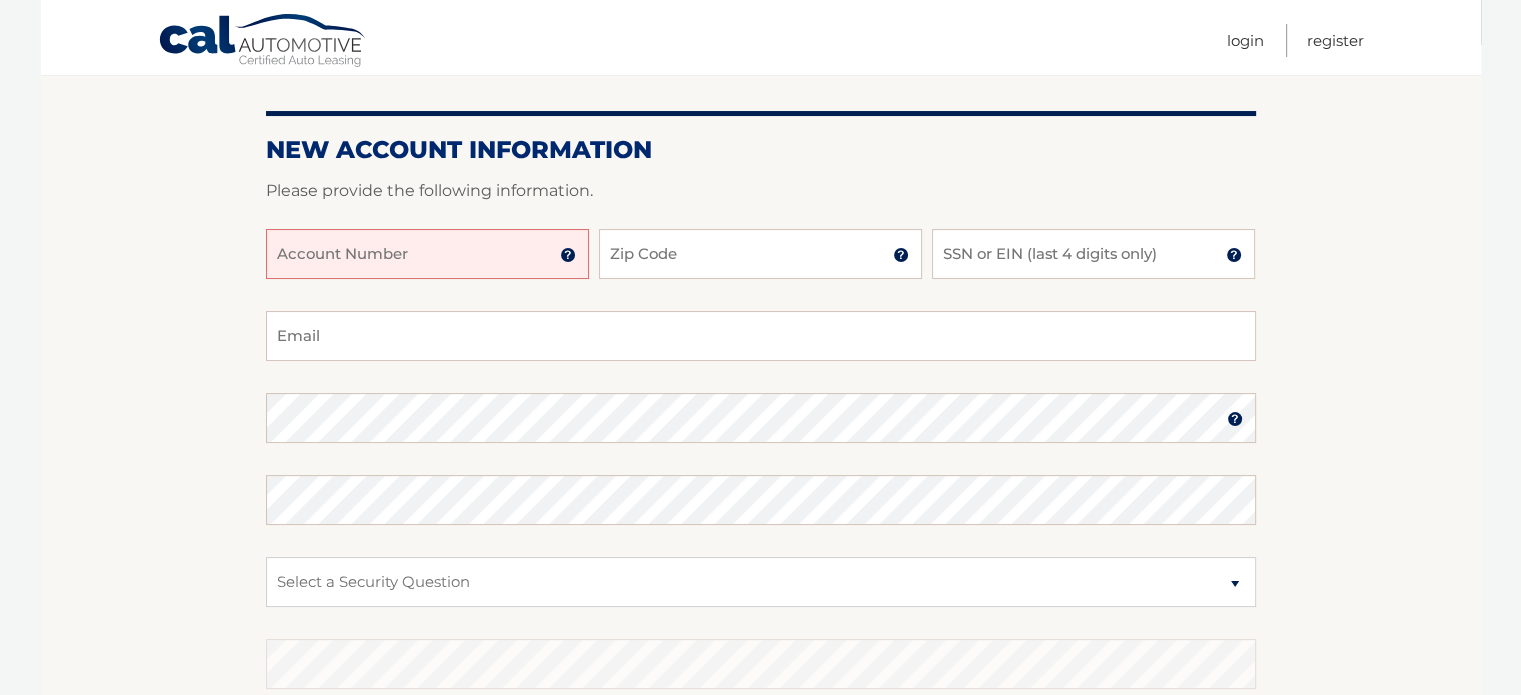 click on "Account Number" at bounding box center (427, 254) 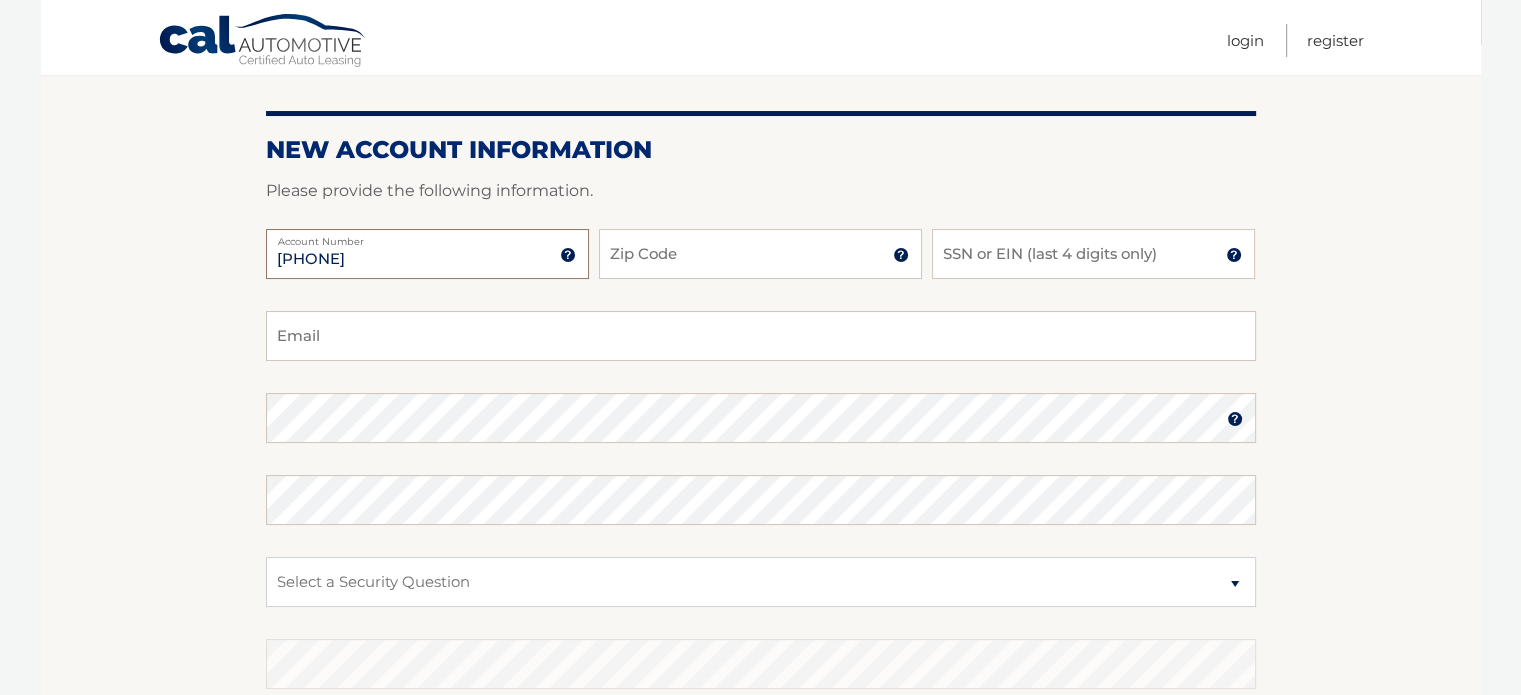 type on "[PHONE]" 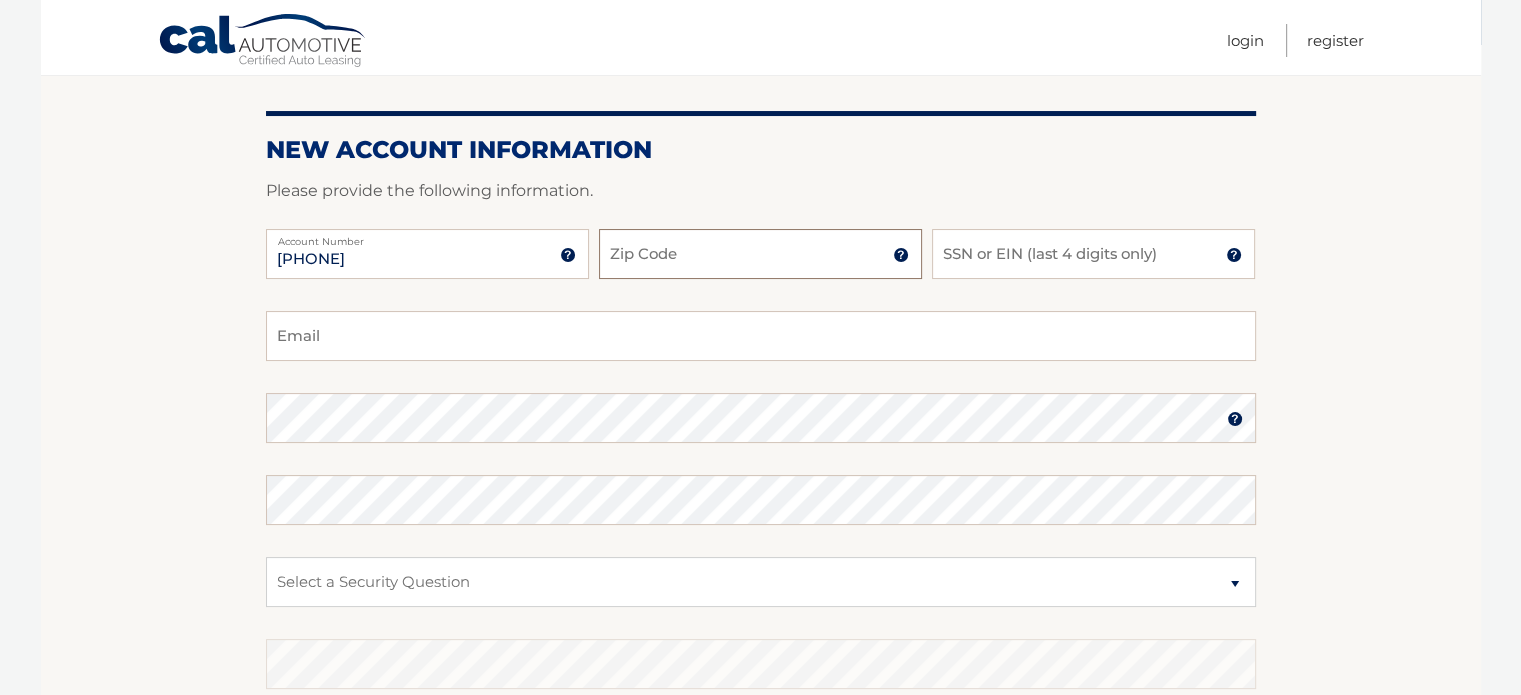 click on "Zip Code" at bounding box center (760, 254) 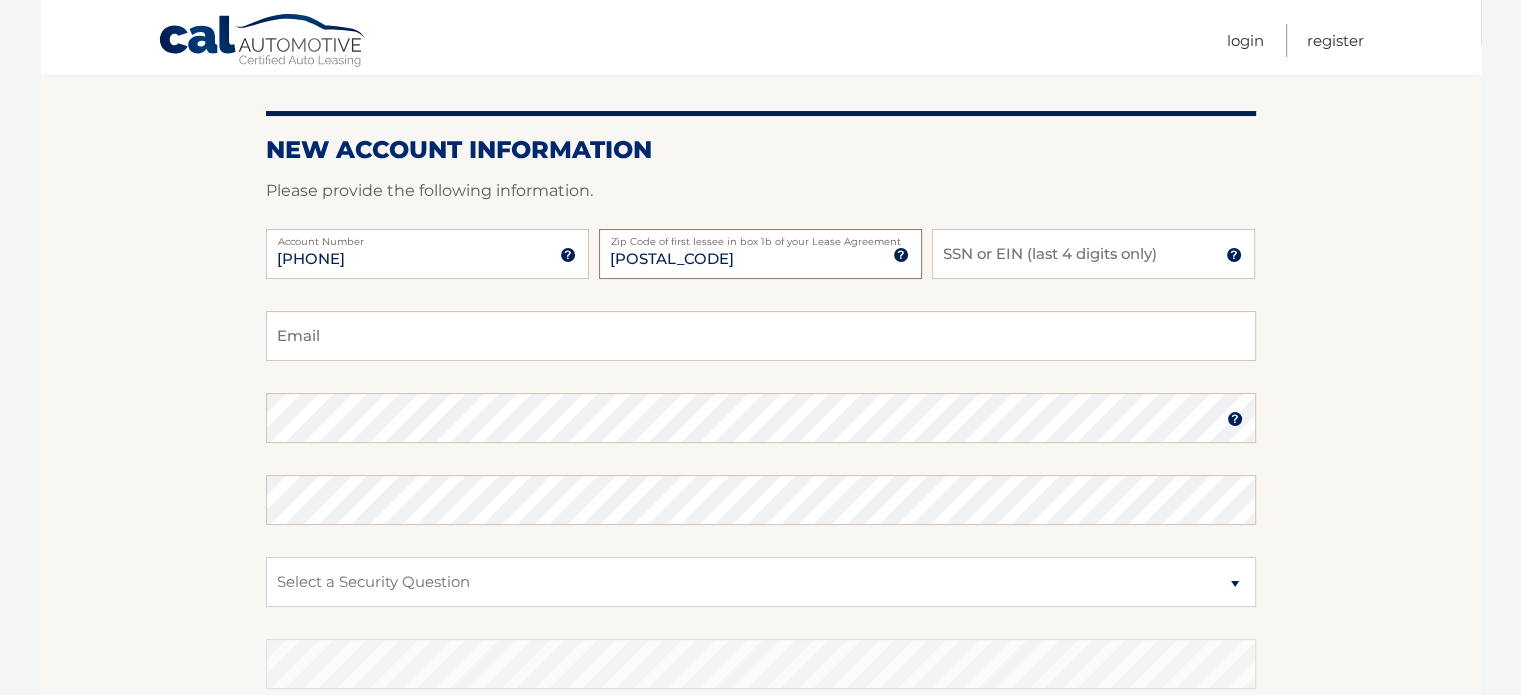 type on "[POSTAL_CODE]" 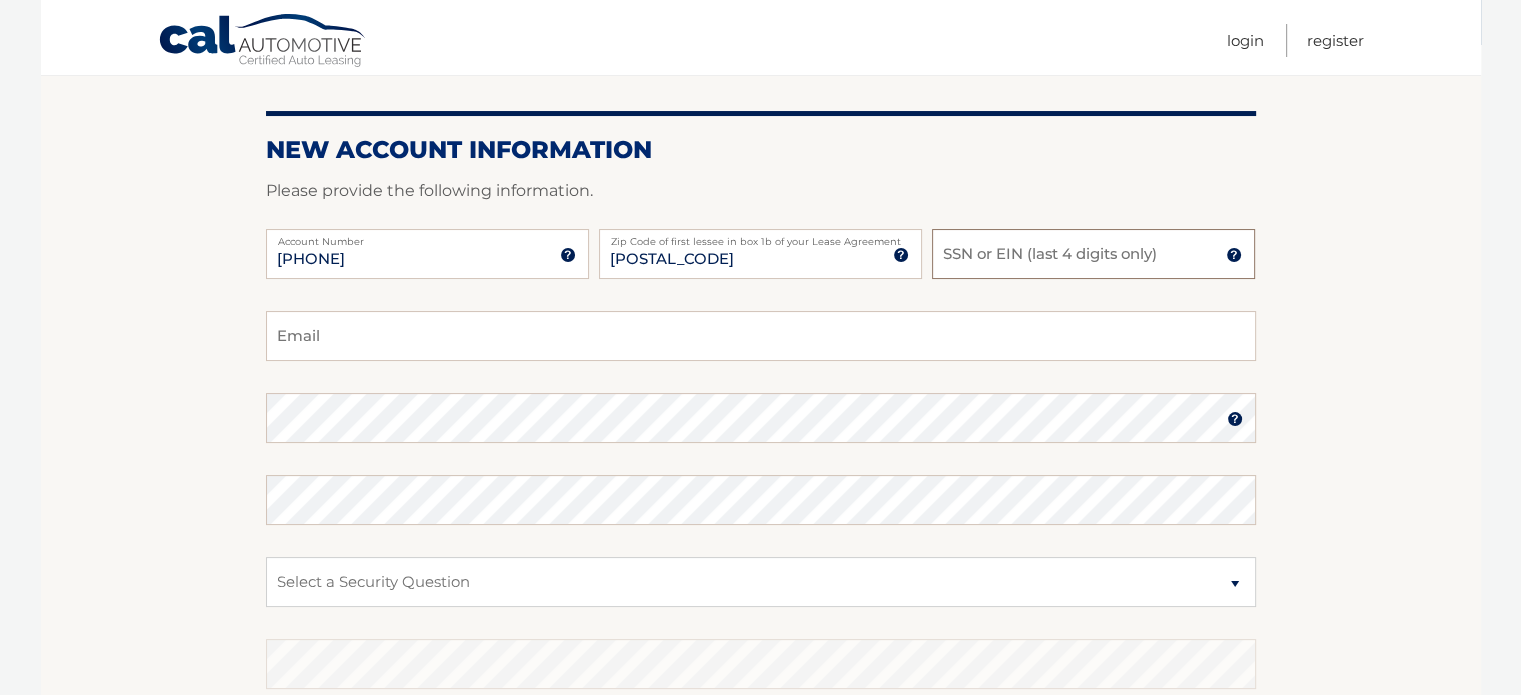 click on "SSN or EIN (last 4 digits only)" at bounding box center [1093, 254] 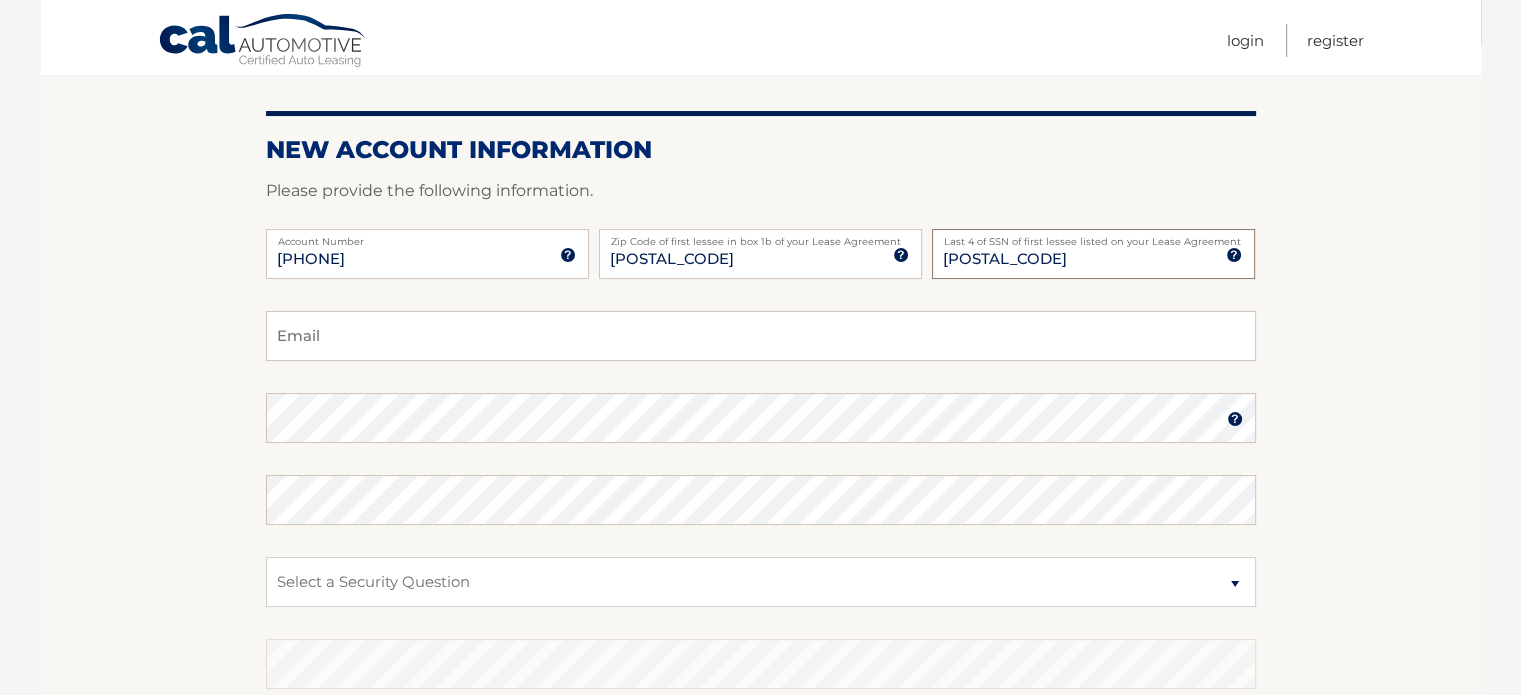 type on "[POSTAL_CODE]" 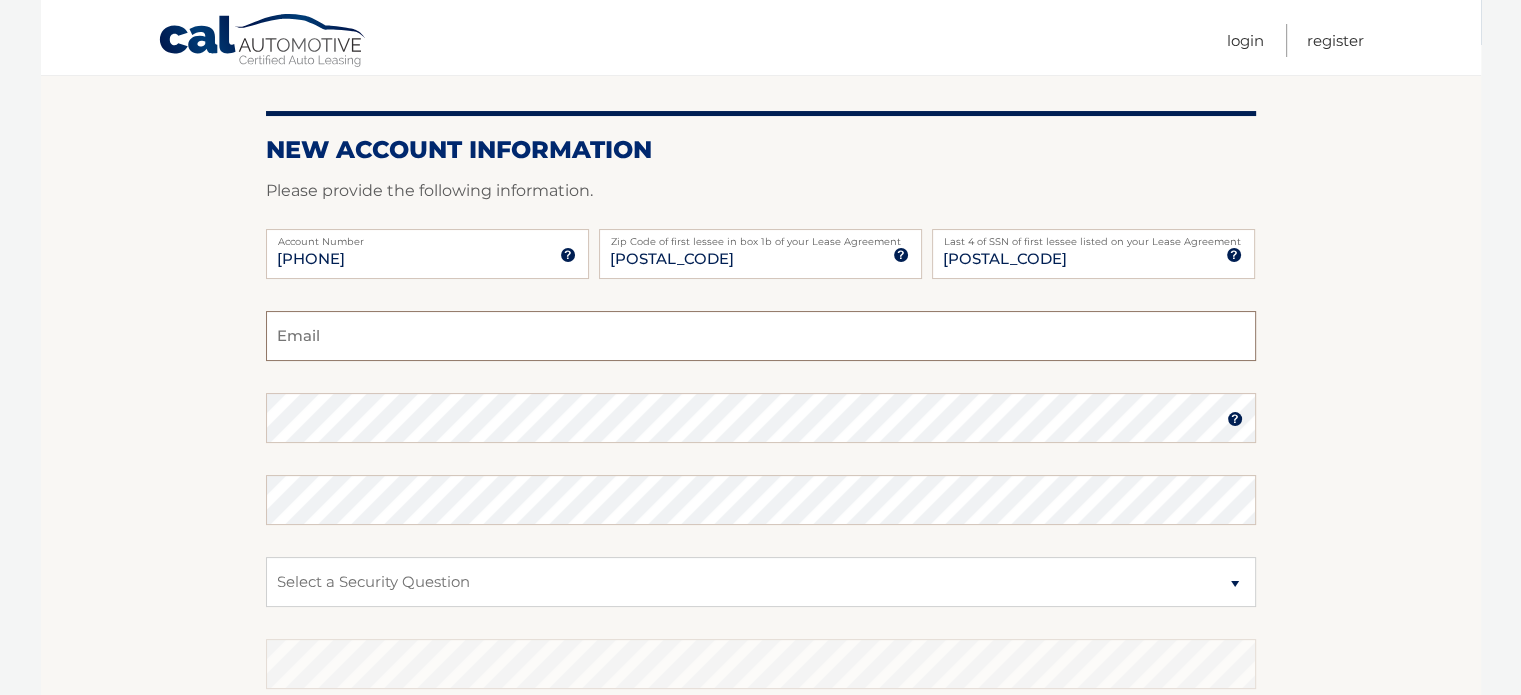 click on "Email" at bounding box center (761, 336) 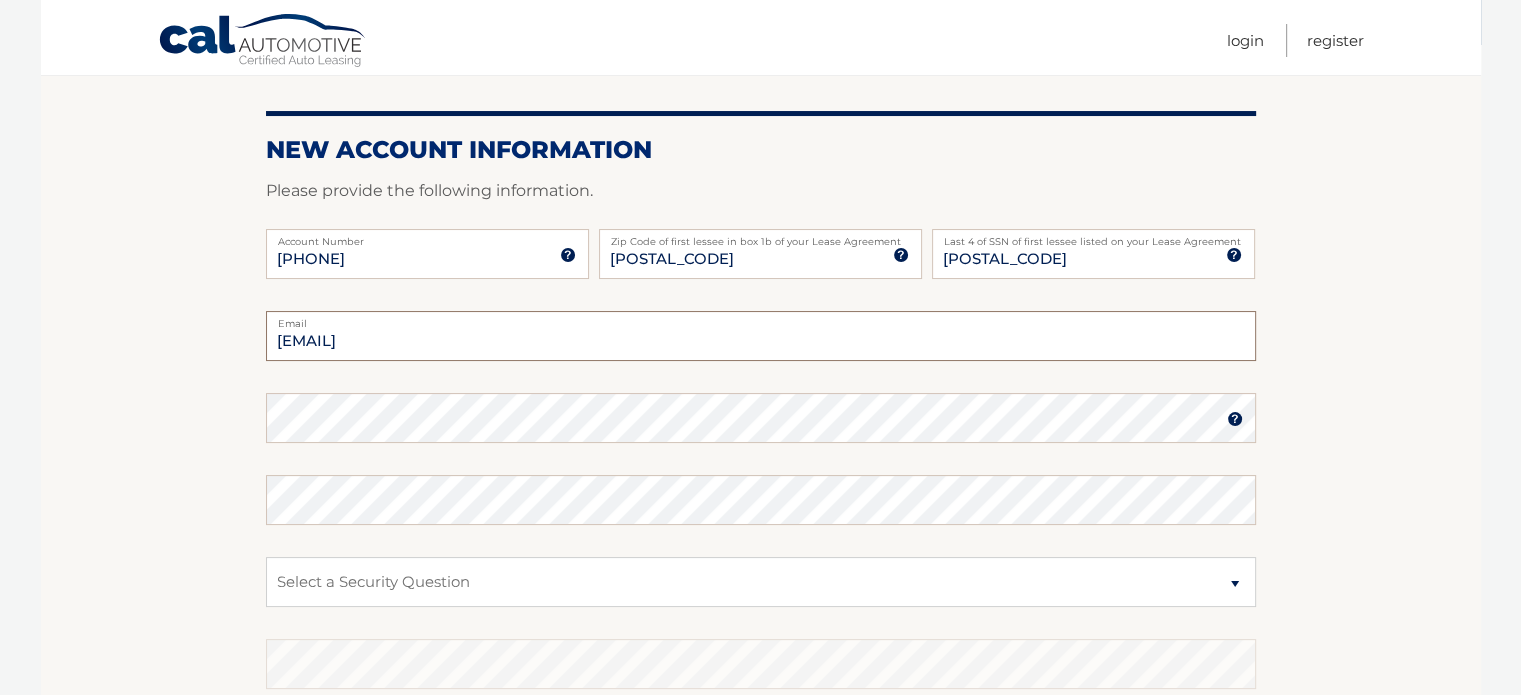 type on "[EMAIL]" 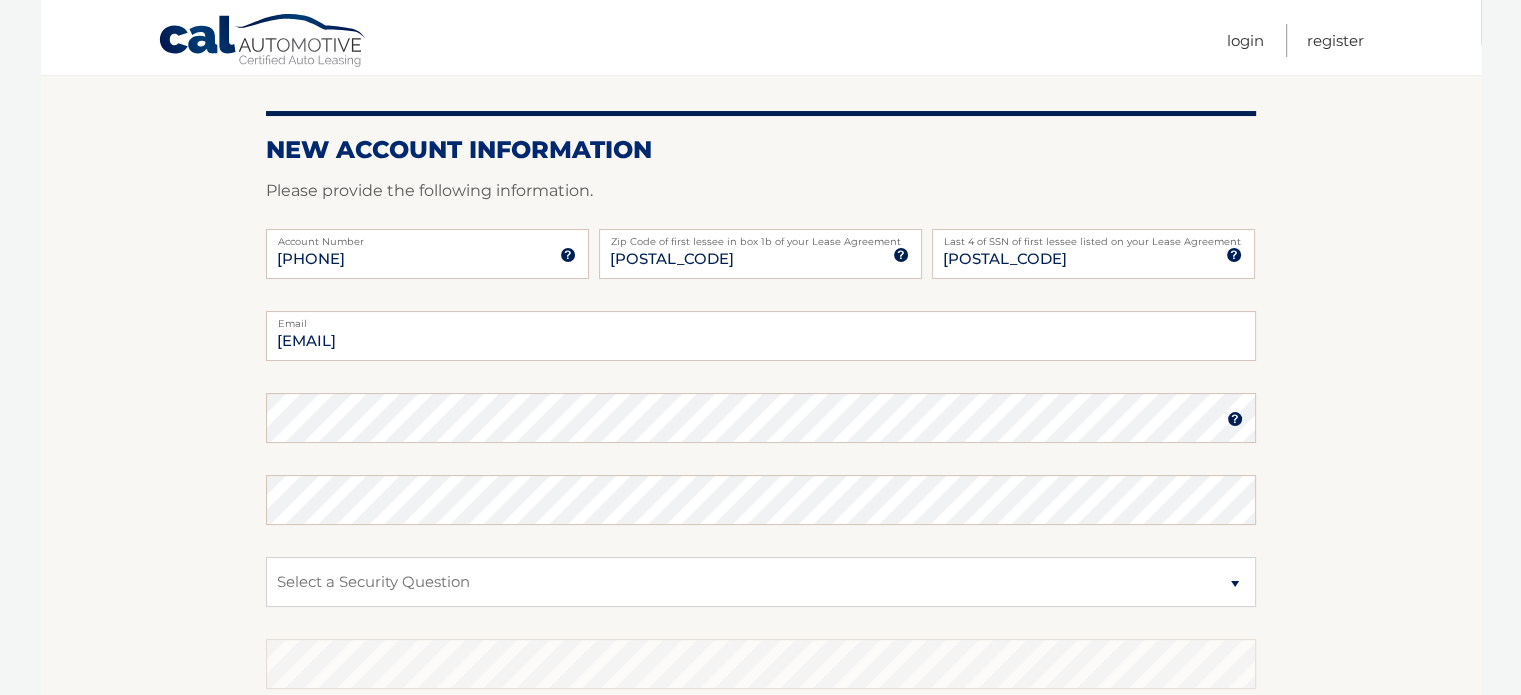 click on "[EMAIL]
Email
Password
Password should be a minimum of 6 characters and is case sensitive
Confirm Password
Select a Security Question
What was the name of your elementary school?
What is your mother’s maiden name?" at bounding box center [761, 568] 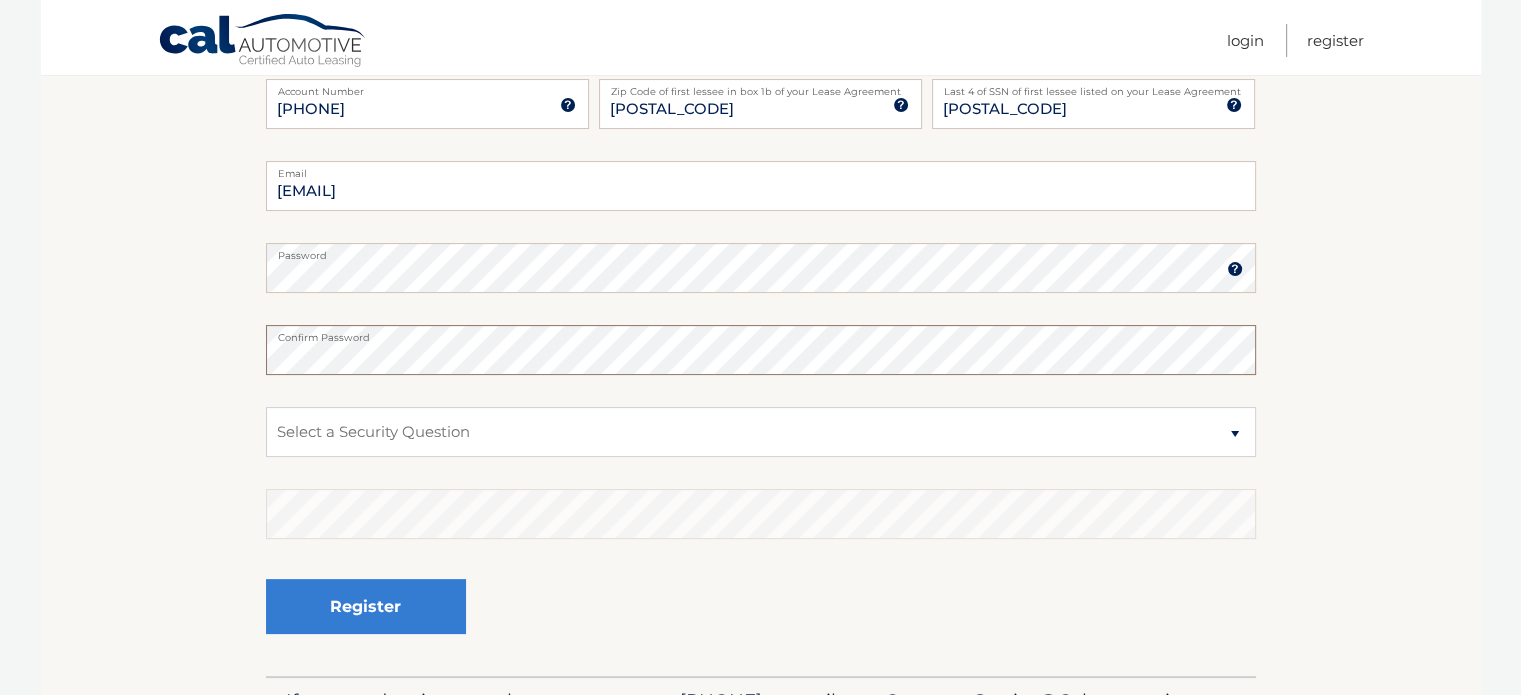 scroll, scrollTop: 400, scrollLeft: 0, axis: vertical 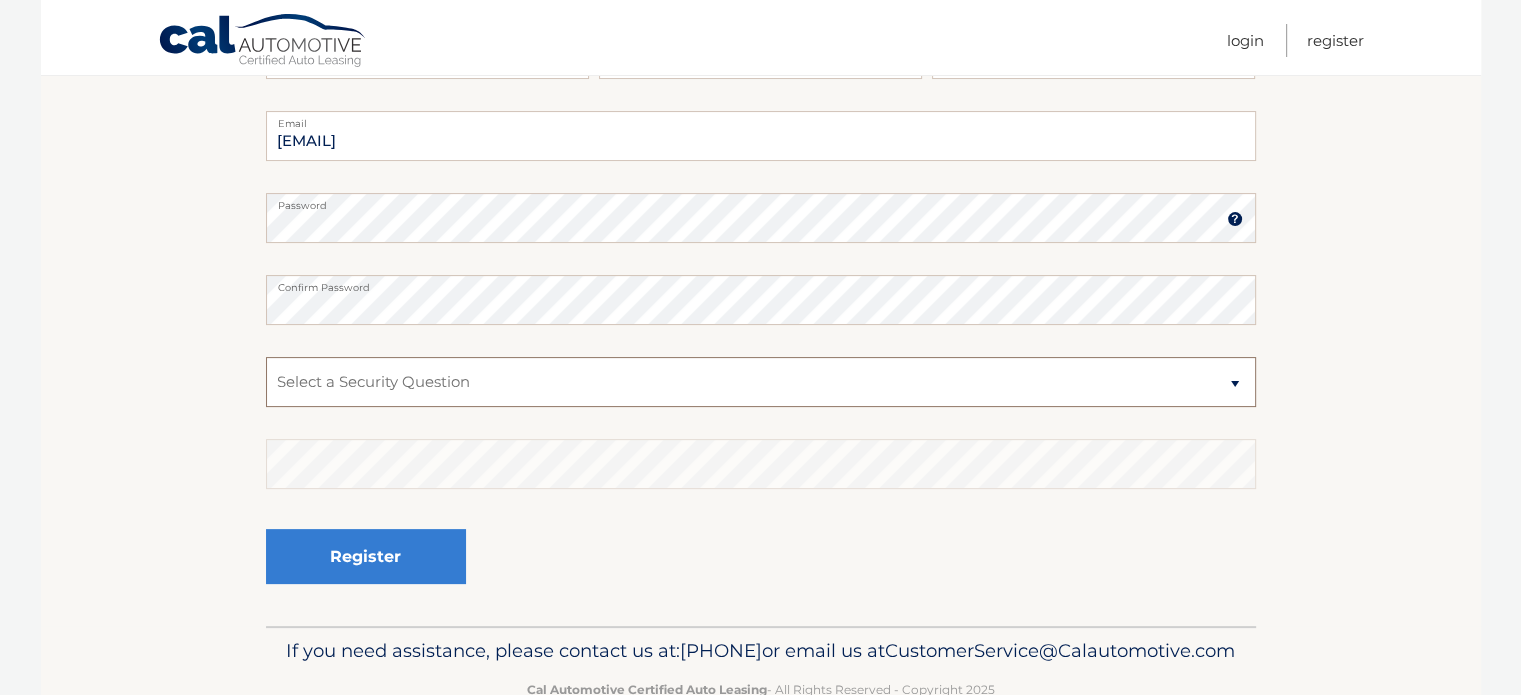 click on "Select a Security Question
What was the name of your elementary school?
What is your mother’s maiden name?
What street did you live on in the third grade?
In what city or town was your first job?
What was your childhood phone number including area code? (e.g., 000-000-0000)" at bounding box center (761, 382) 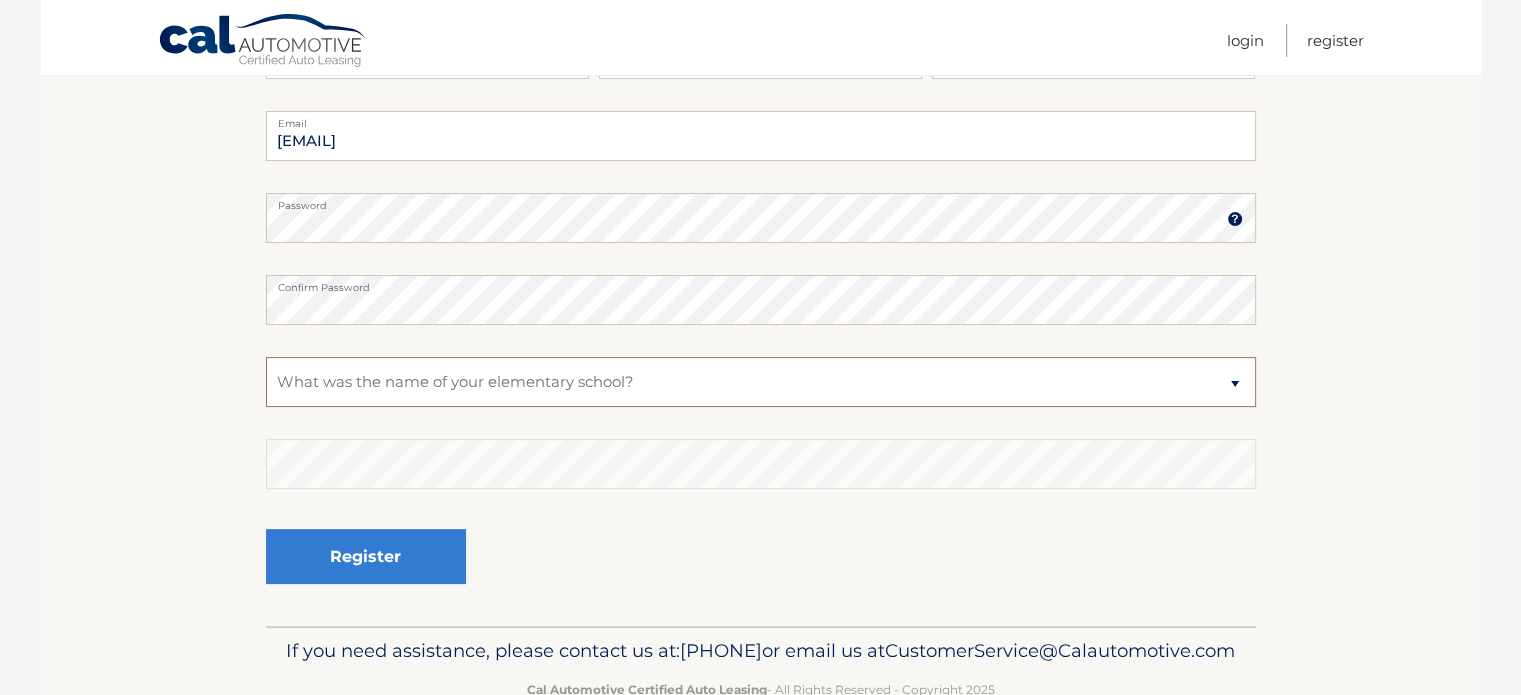 click on "Select a Security Question
What was the name of your elementary school?
What is your mother’s maiden name?
What street did you live on in the third grade?
In what city or town was your first job?
What was your childhood phone number including area code? (e.g., 000-000-0000)" at bounding box center [761, 382] 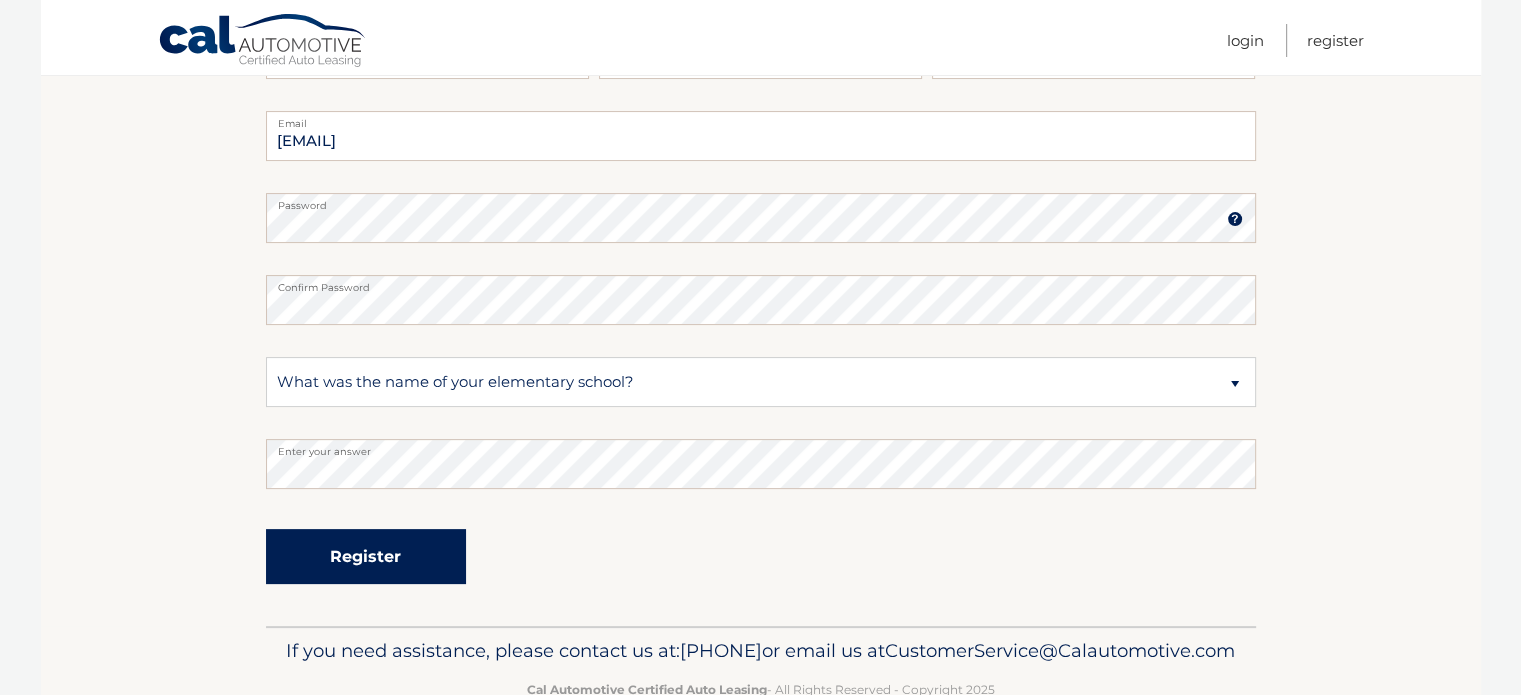 click on "Register" at bounding box center (366, 556) 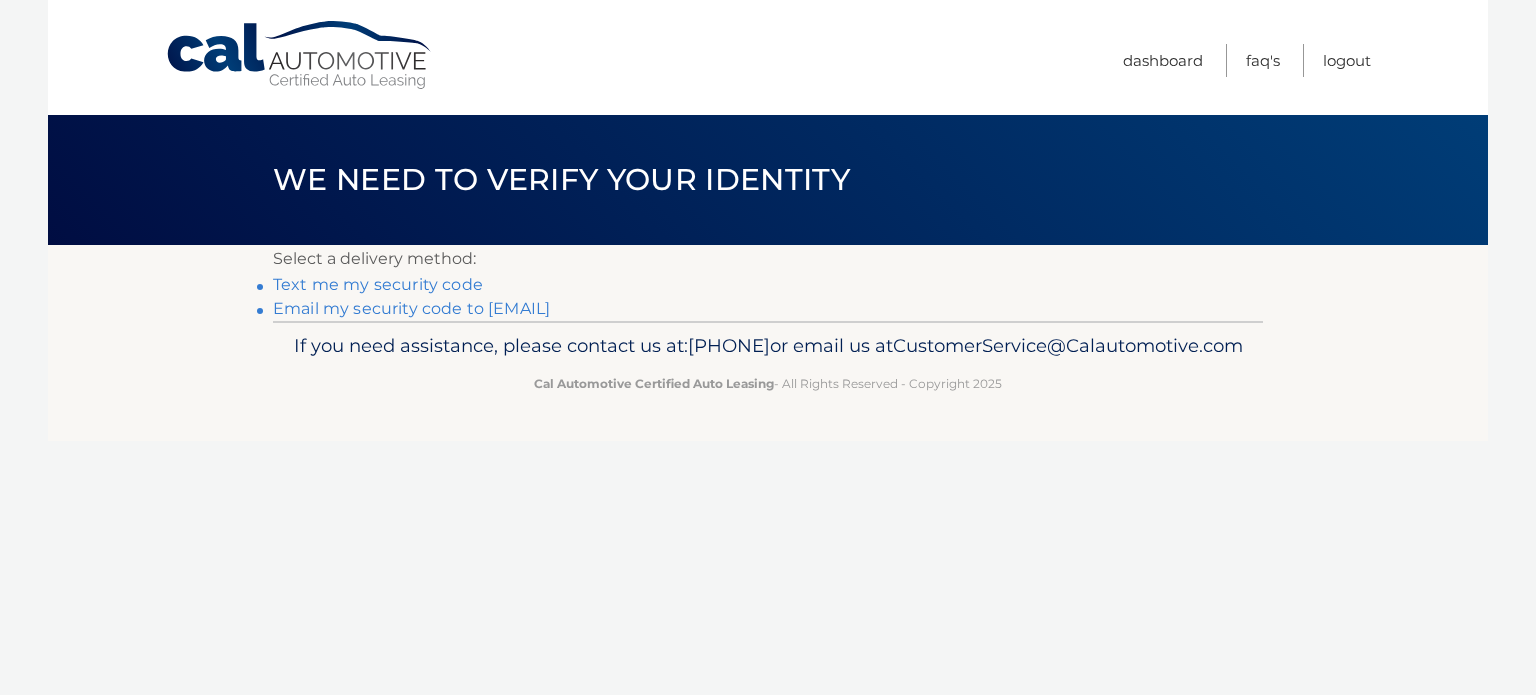 scroll, scrollTop: 0, scrollLeft: 0, axis: both 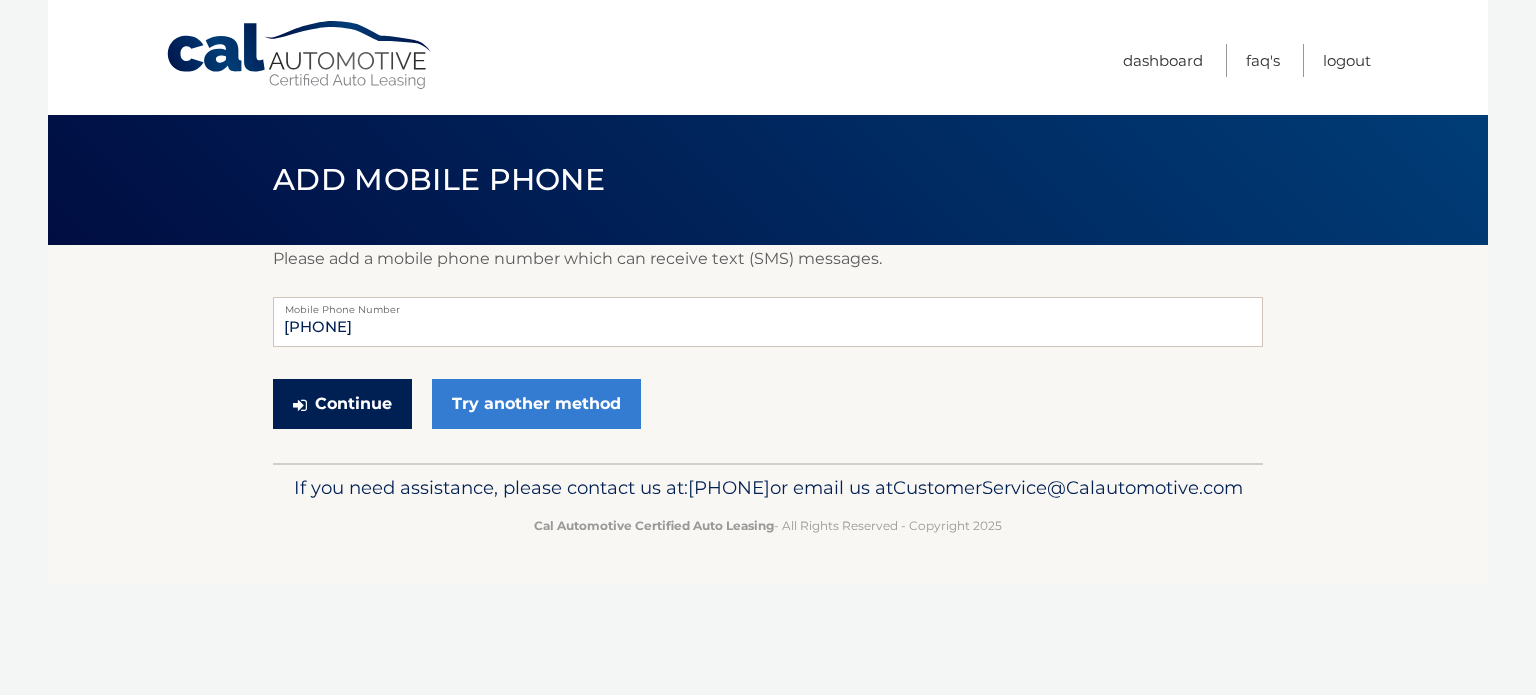 click on "Continue" at bounding box center [342, 404] 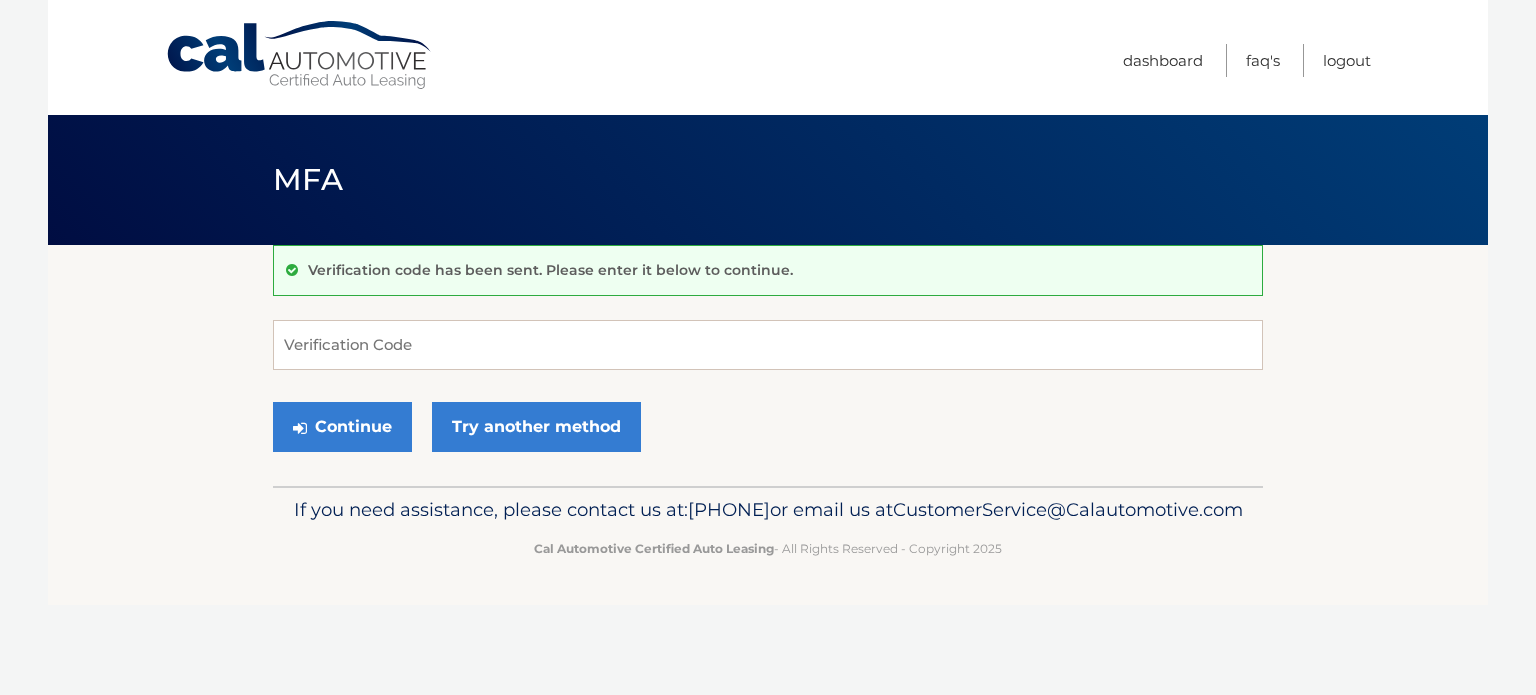 scroll, scrollTop: 0, scrollLeft: 0, axis: both 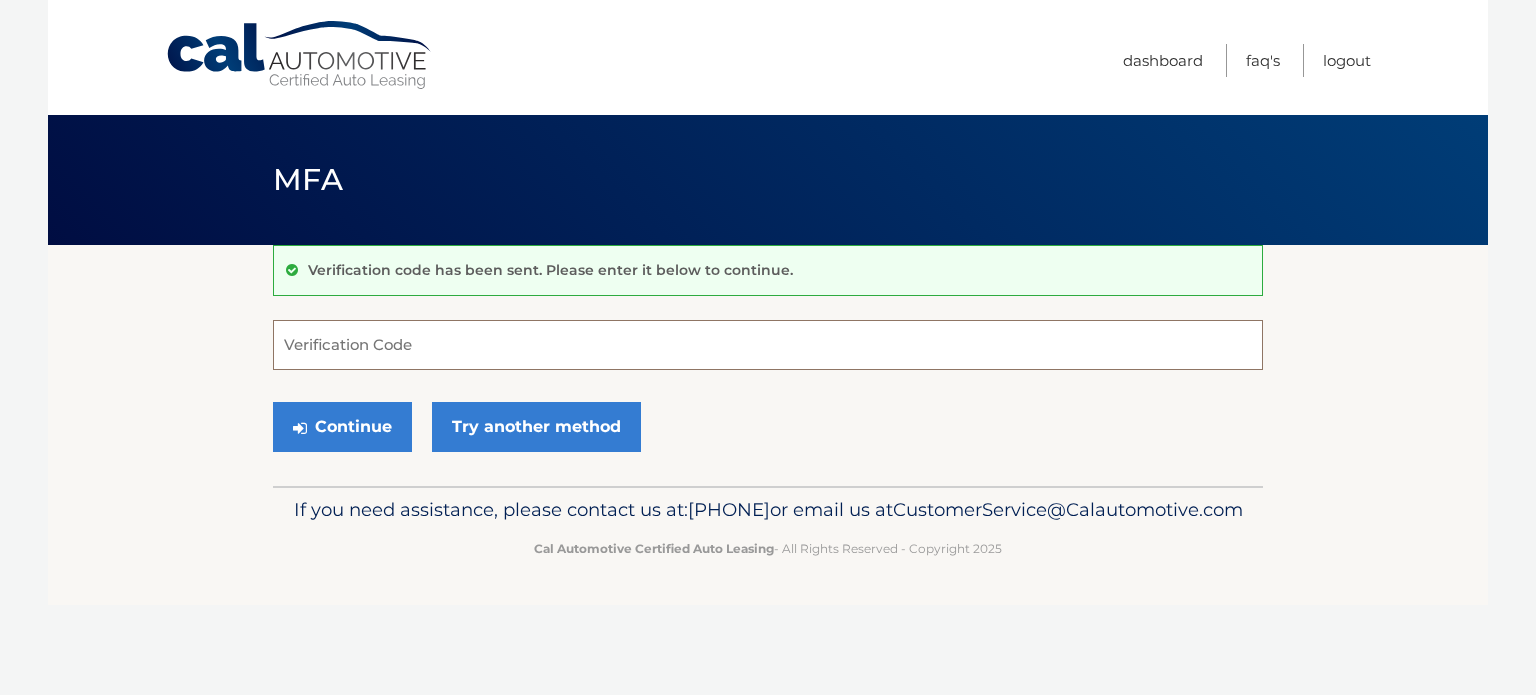 click on "Verification Code" at bounding box center (768, 345) 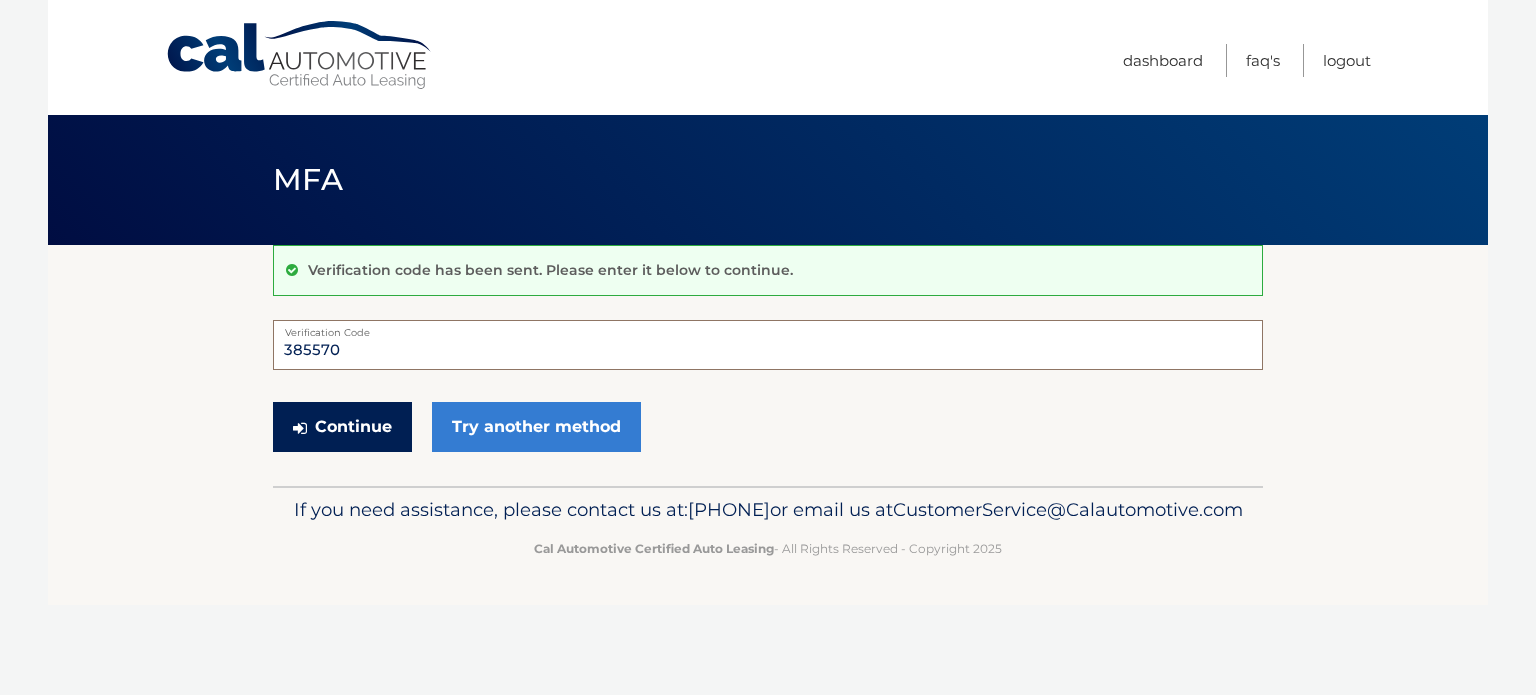type on "385570" 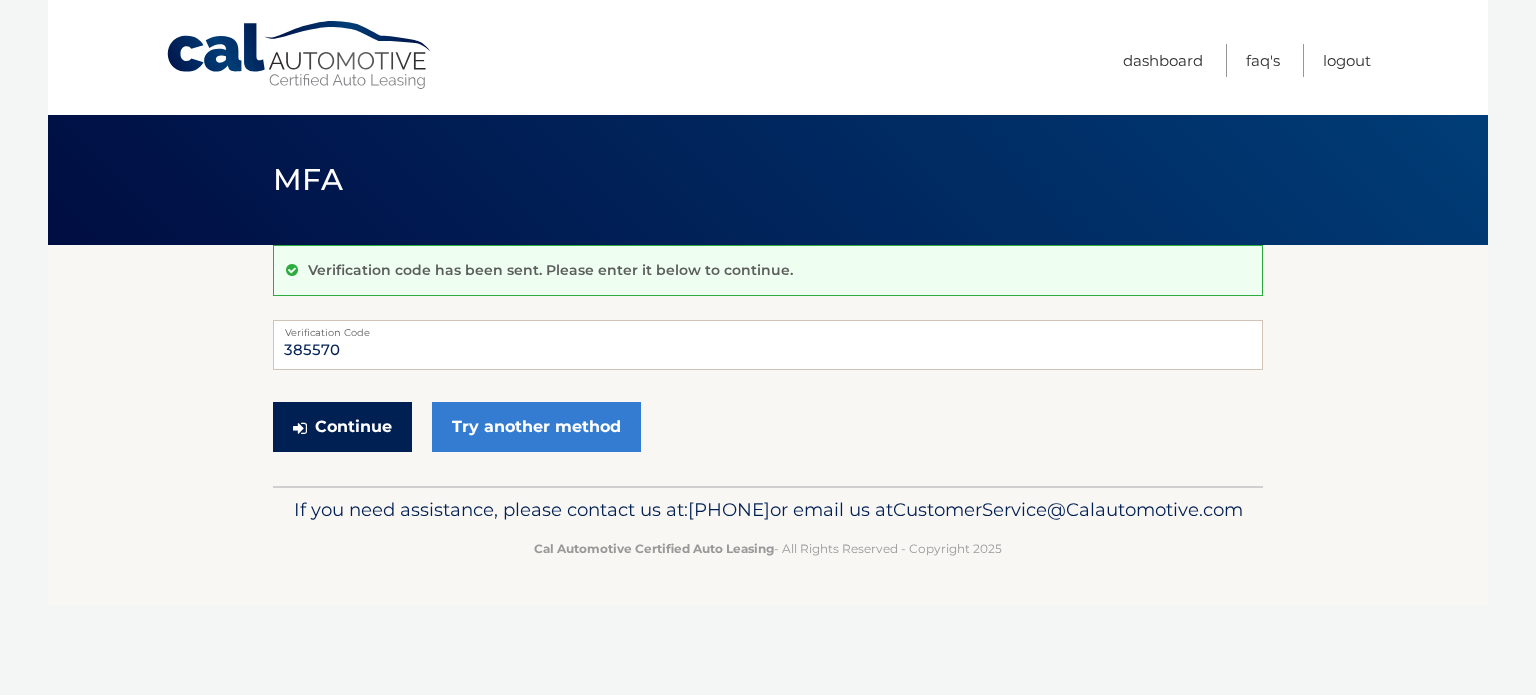 click on "Continue" at bounding box center [342, 427] 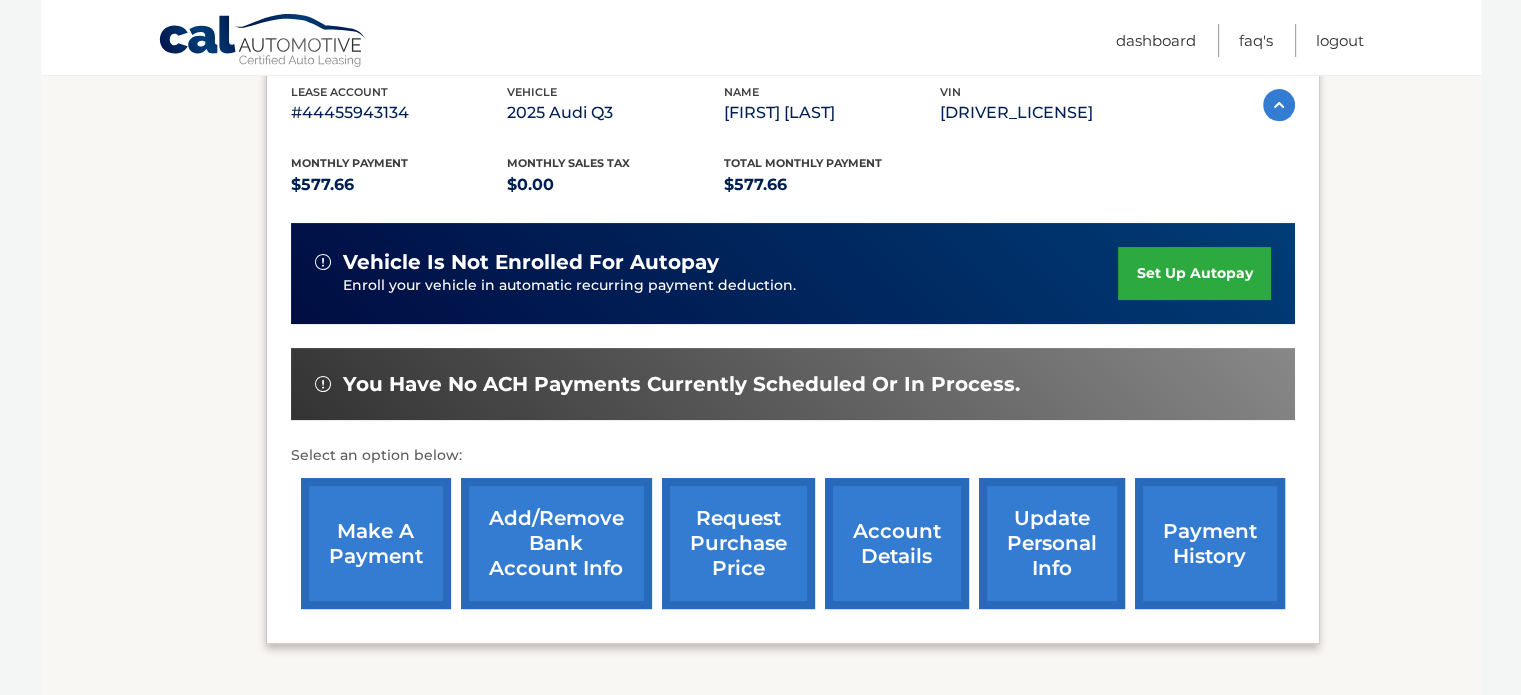 scroll, scrollTop: 500, scrollLeft: 0, axis: vertical 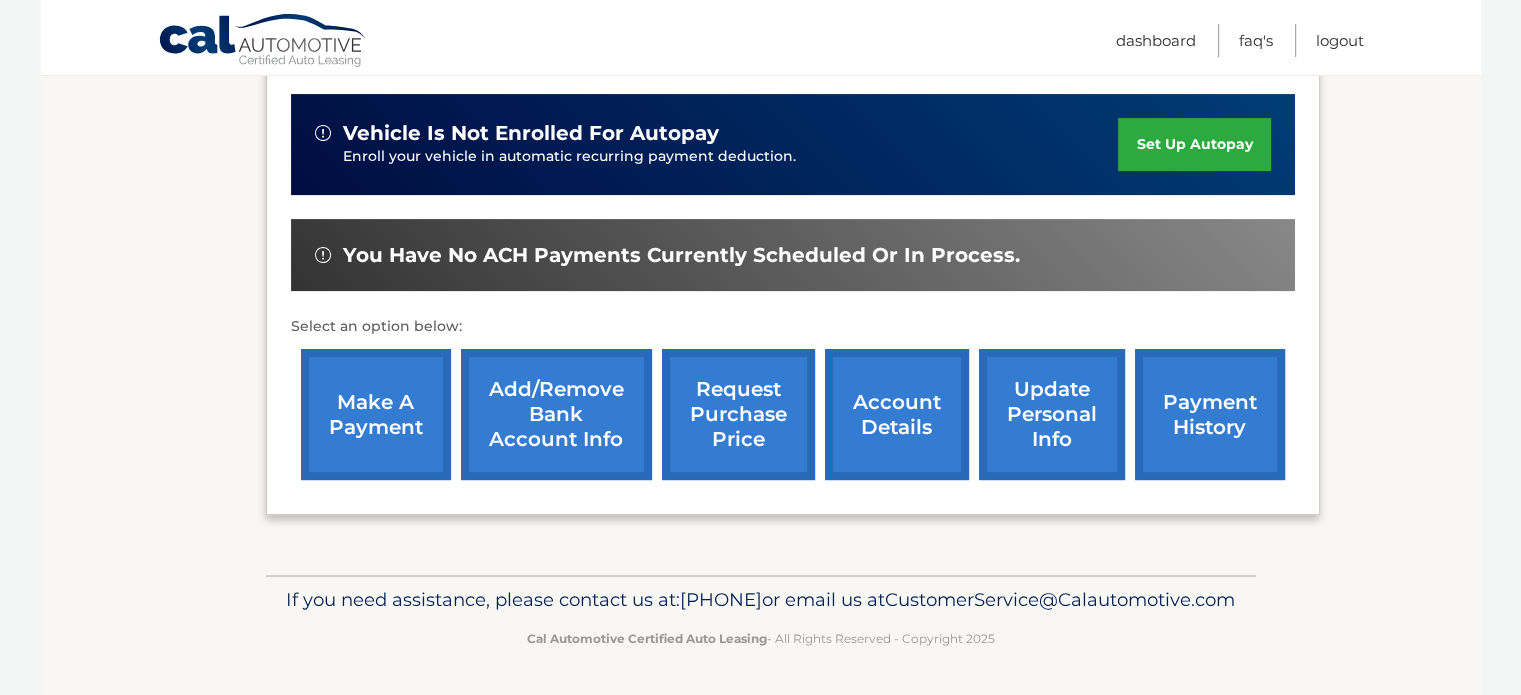 click on "make a payment" at bounding box center [376, 414] 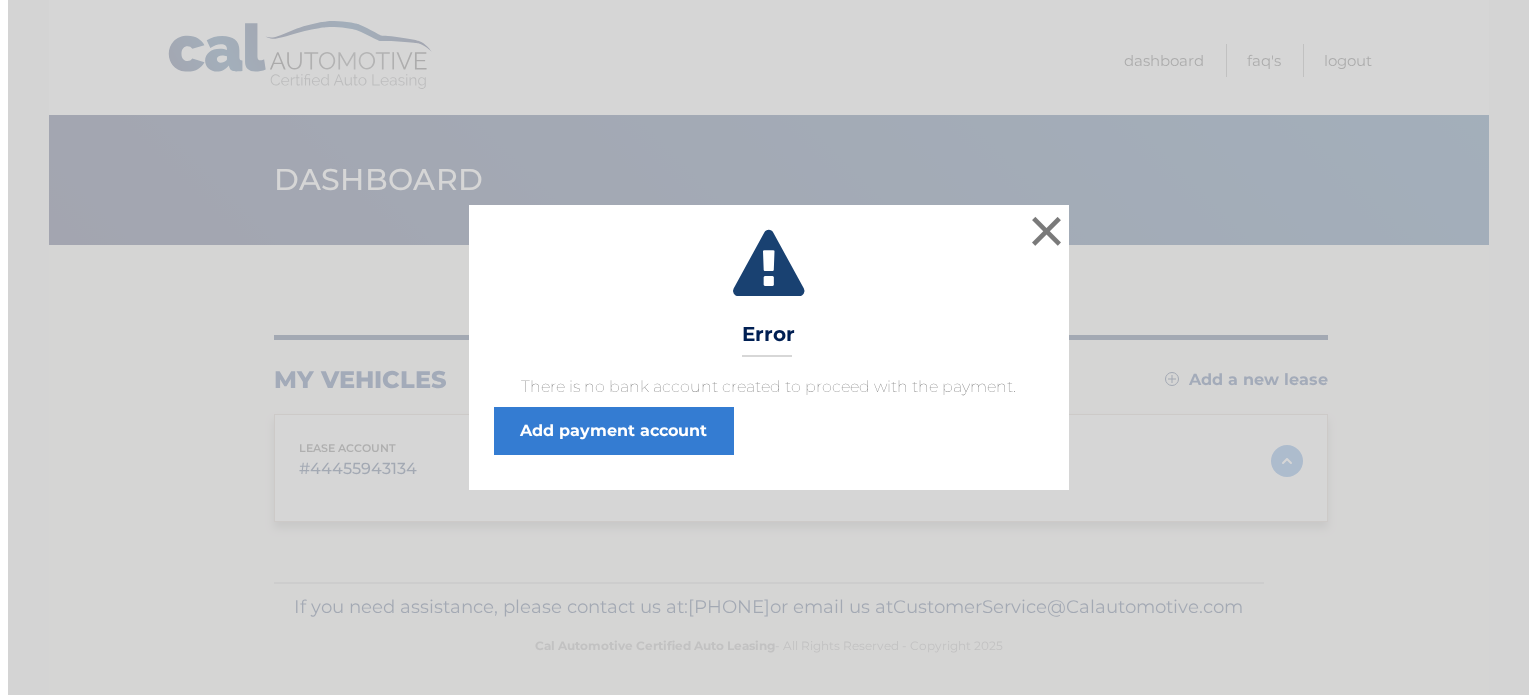 scroll, scrollTop: 0, scrollLeft: 0, axis: both 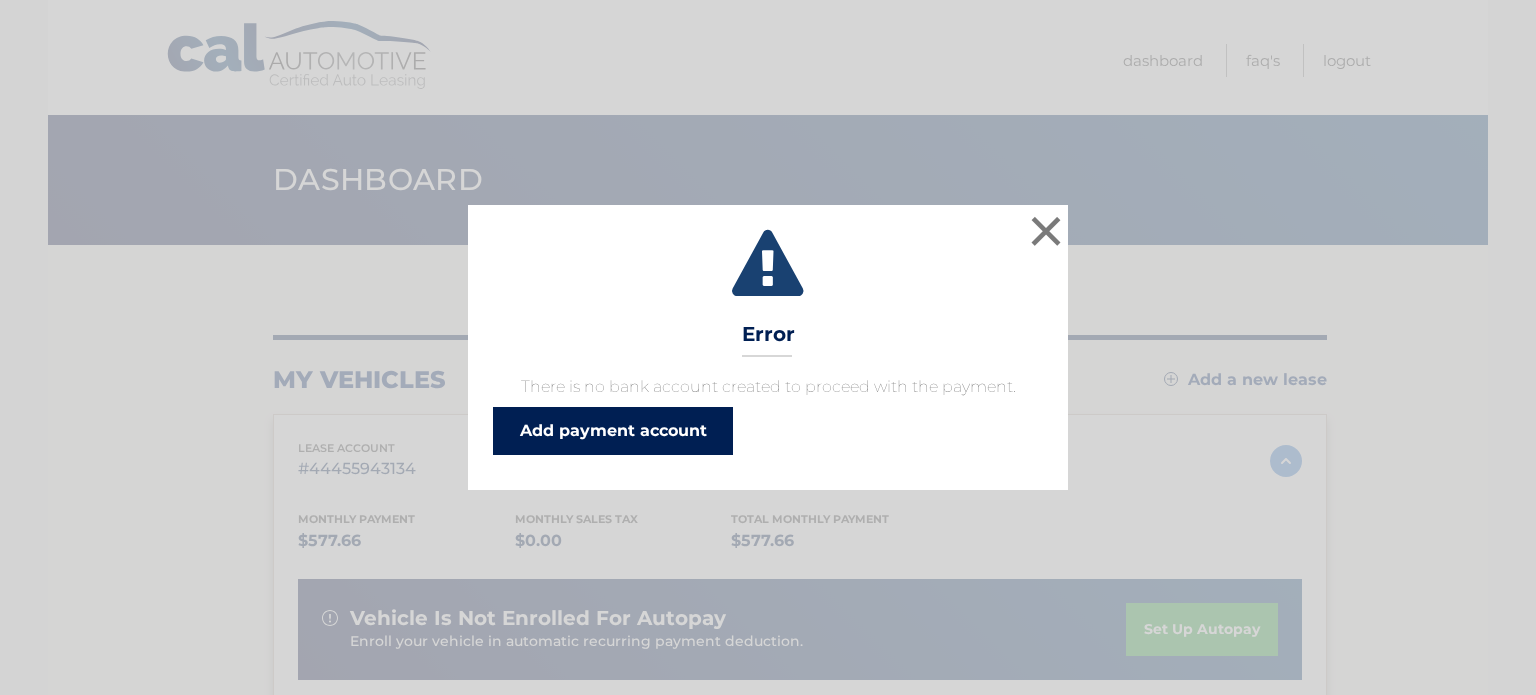 click on "Add payment account" at bounding box center [613, 431] 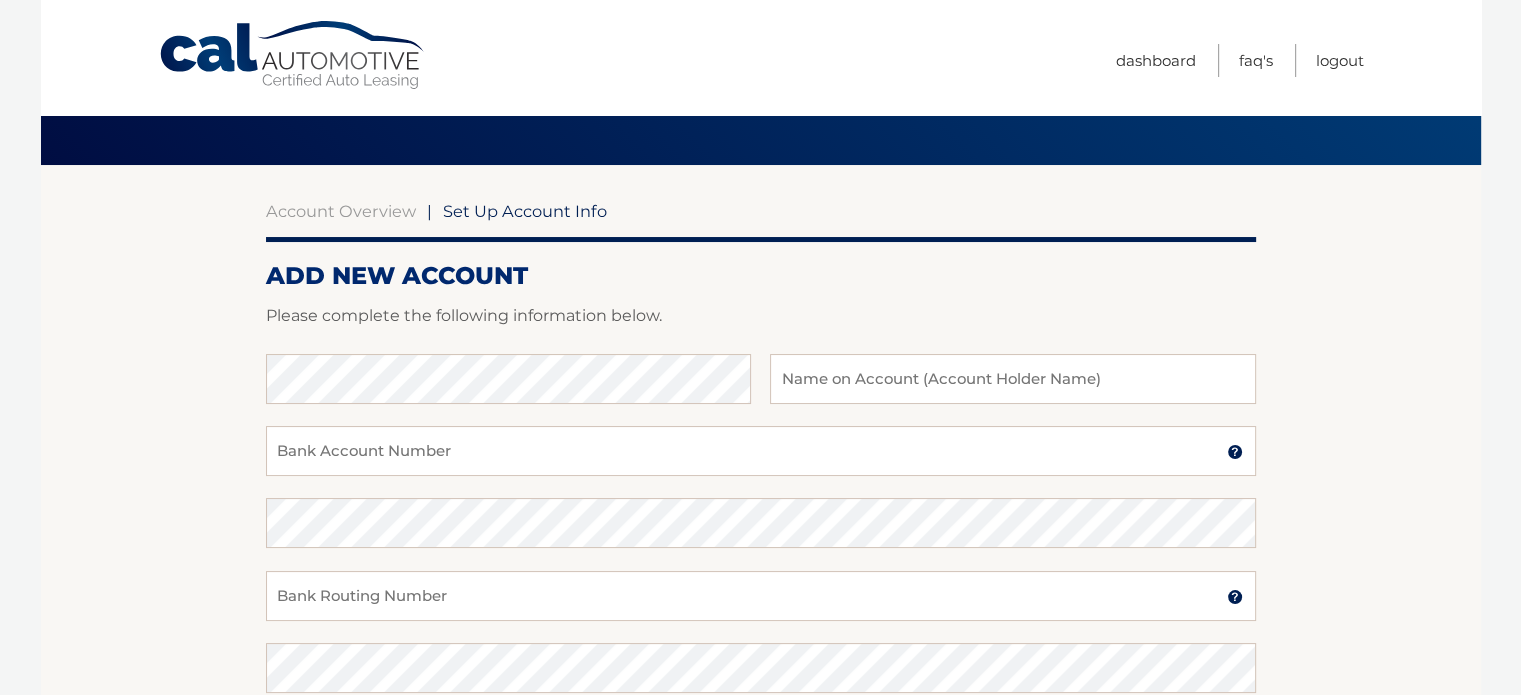 scroll, scrollTop: 200, scrollLeft: 0, axis: vertical 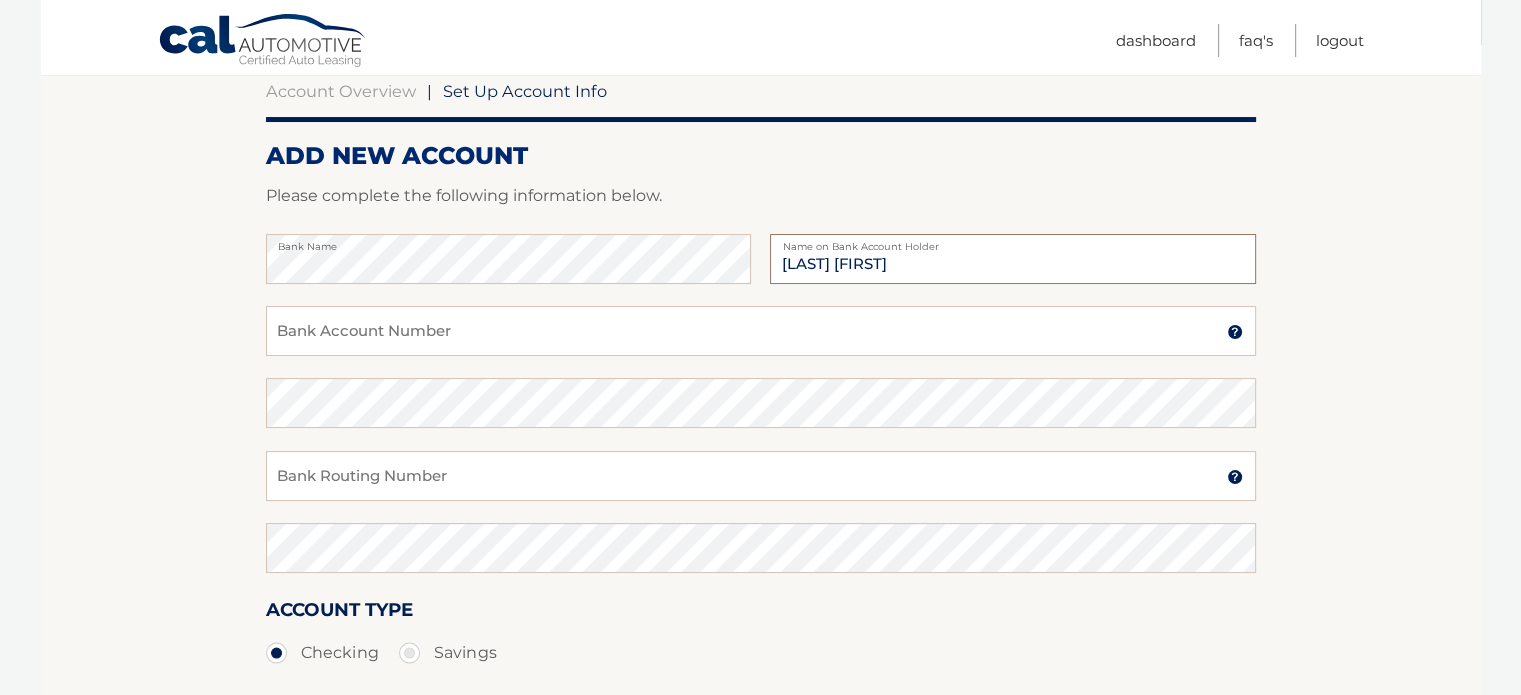 type on "[LAST] [FIRST]" 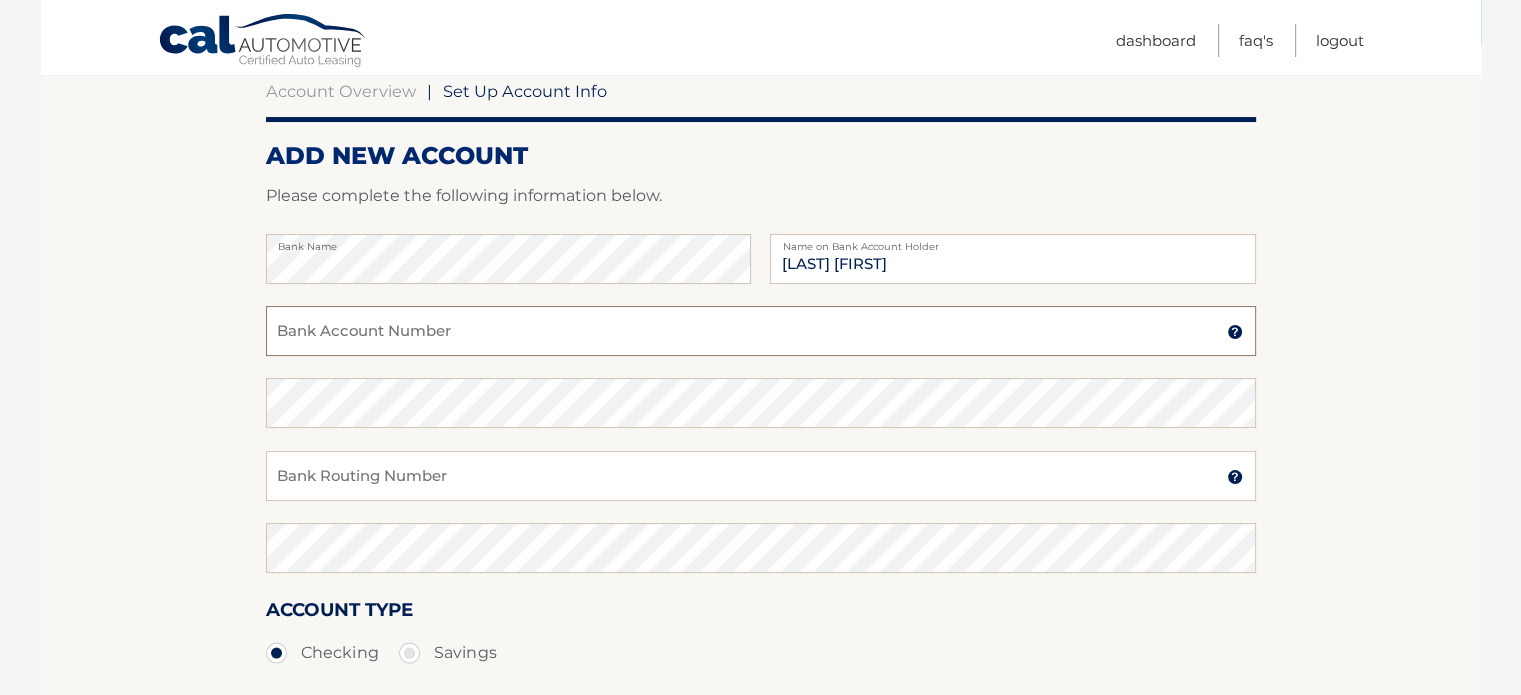 click on "Bank Account Number" at bounding box center (761, 331) 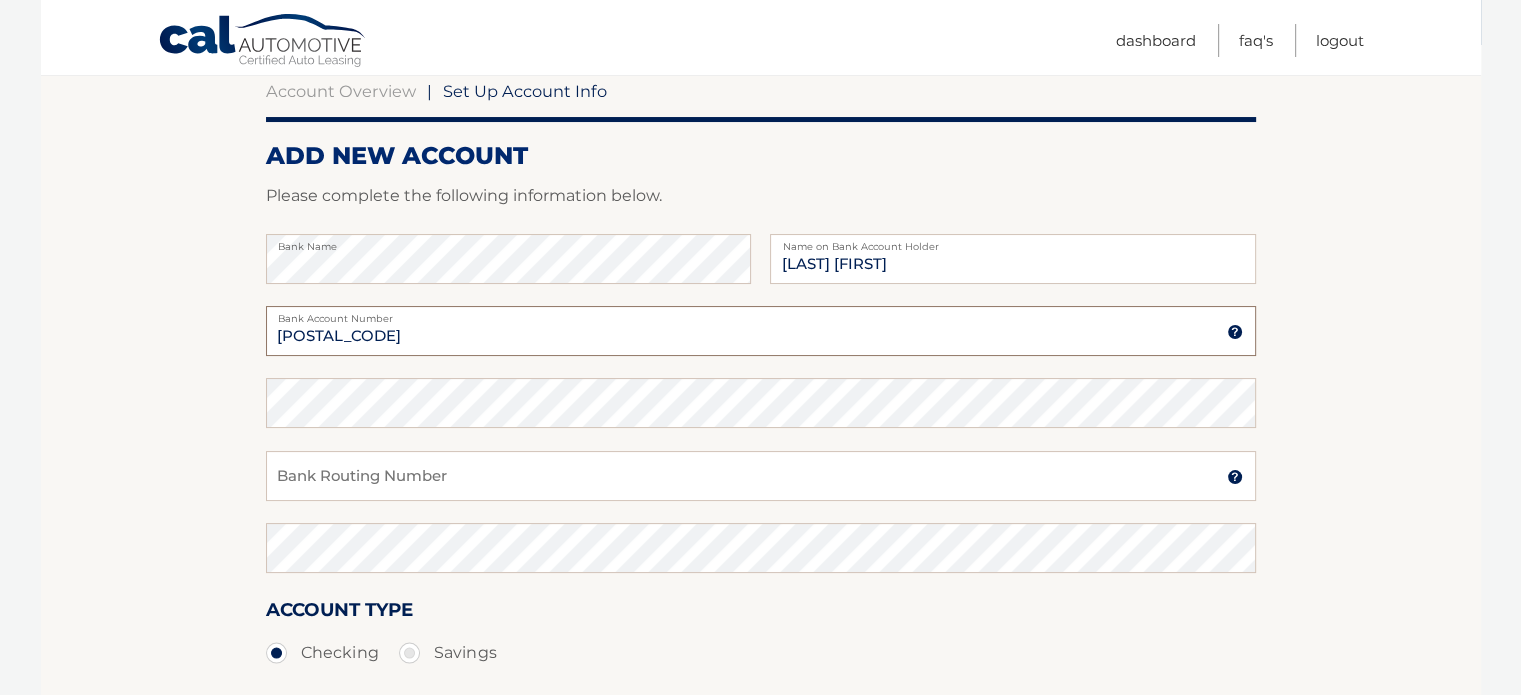 type on "20027948" 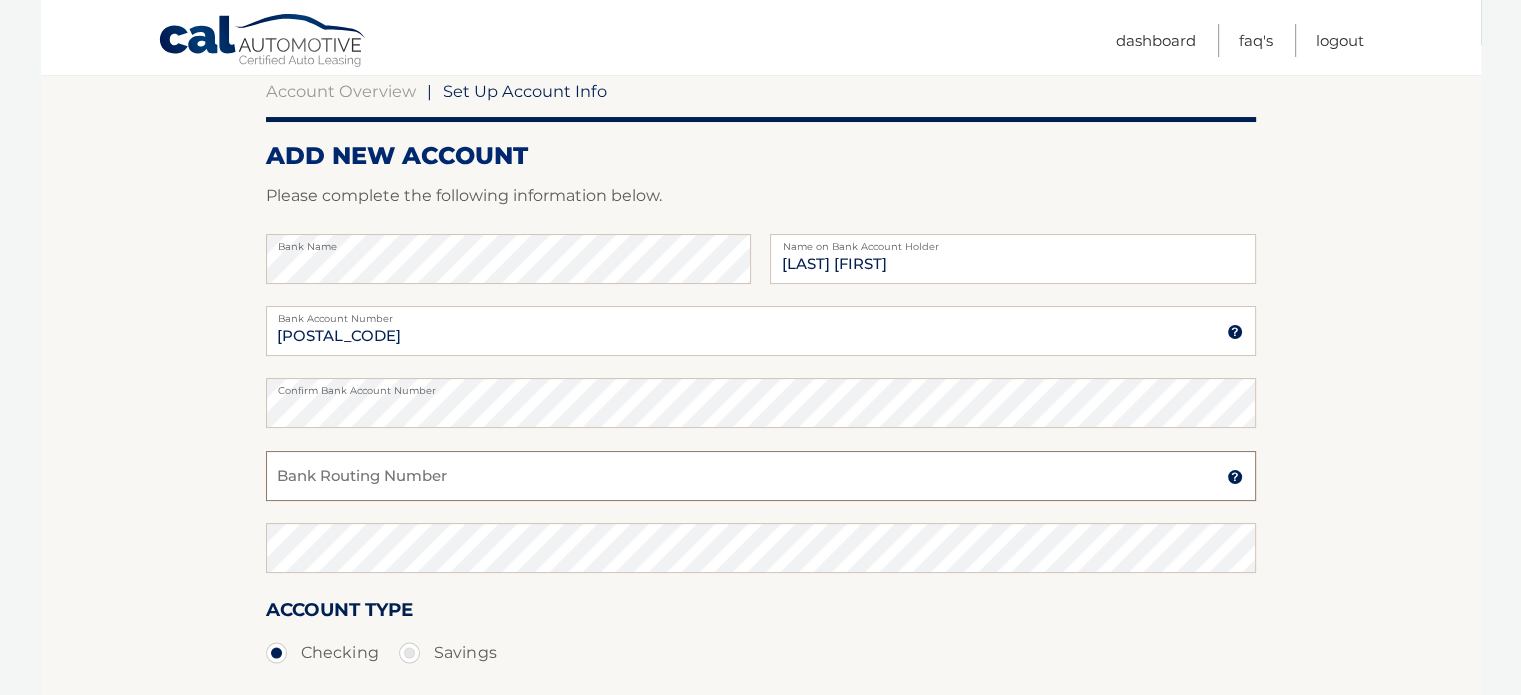 click on "Bank Routing Number" at bounding box center [761, 476] 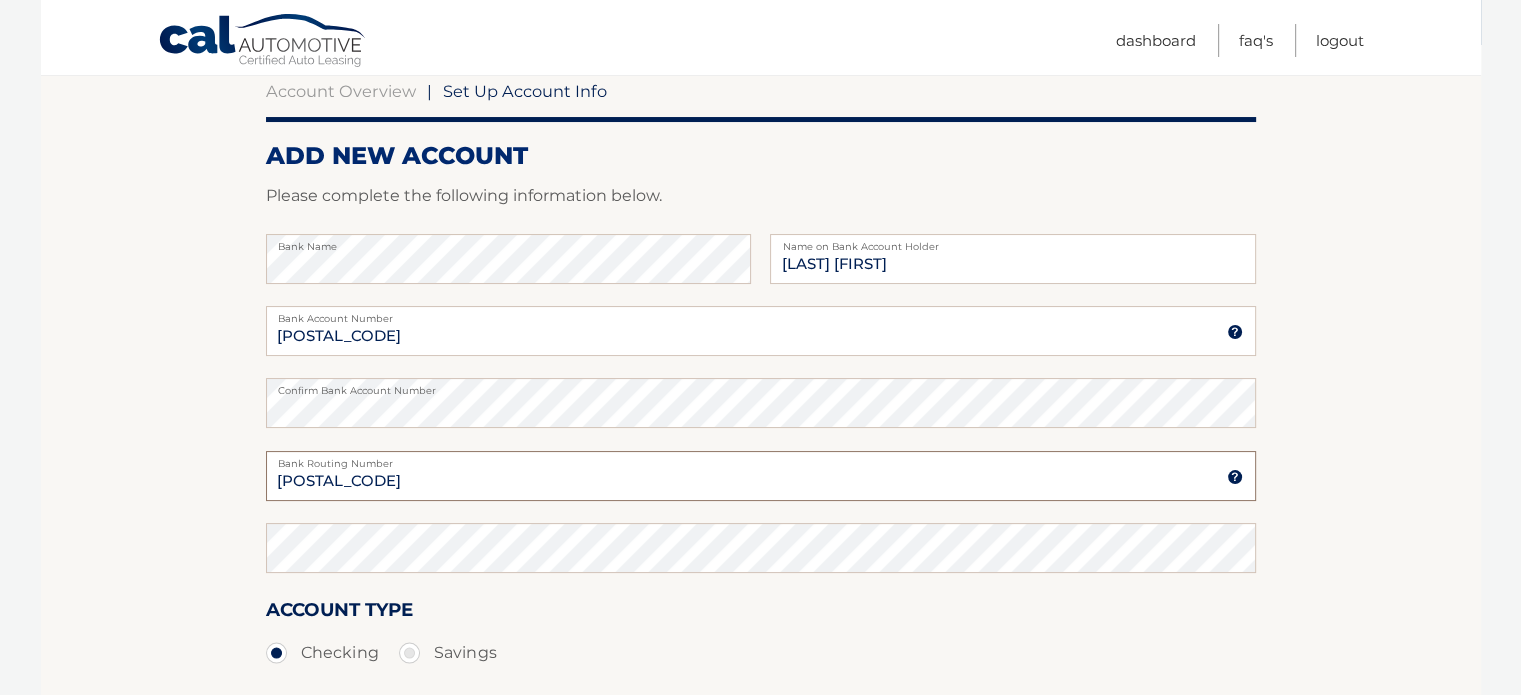 type on "021000089" 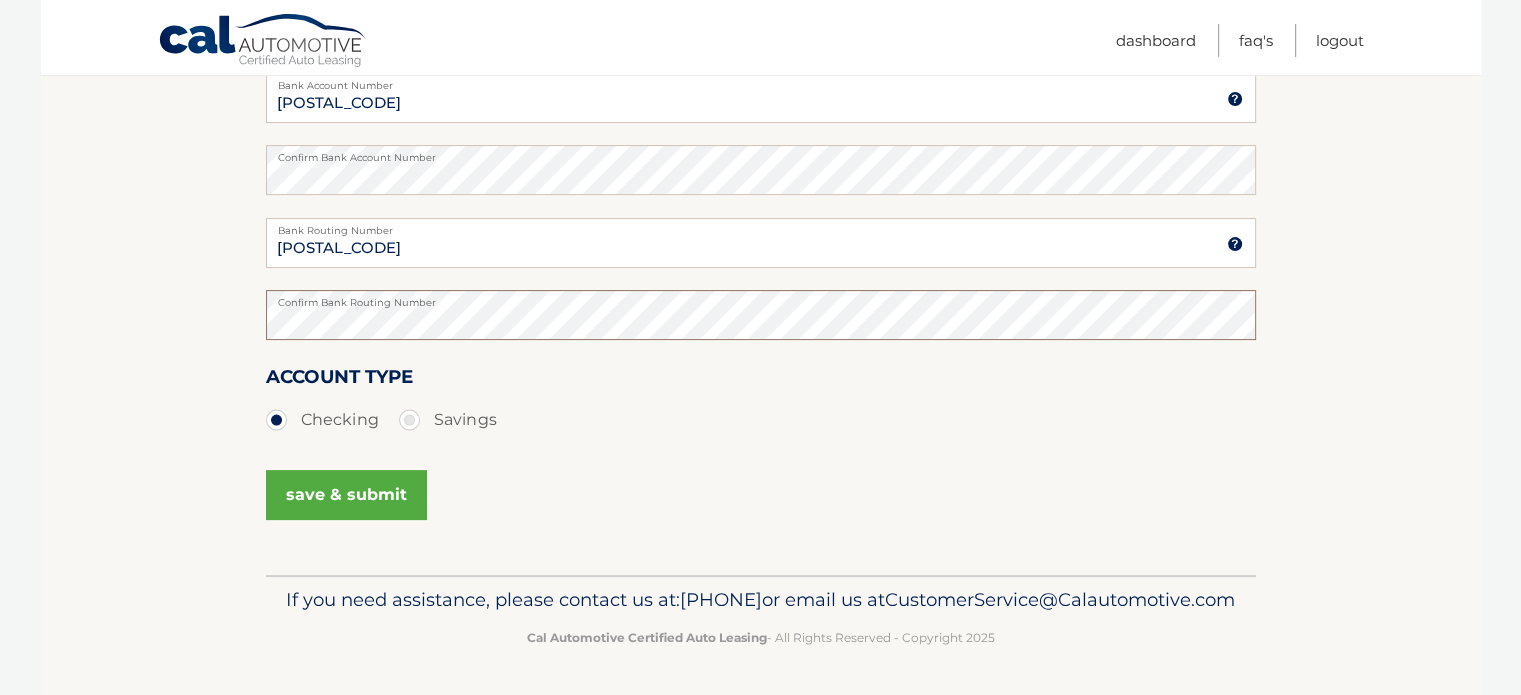 scroll, scrollTop: 464, scrollLeft: 0, axis: vertical 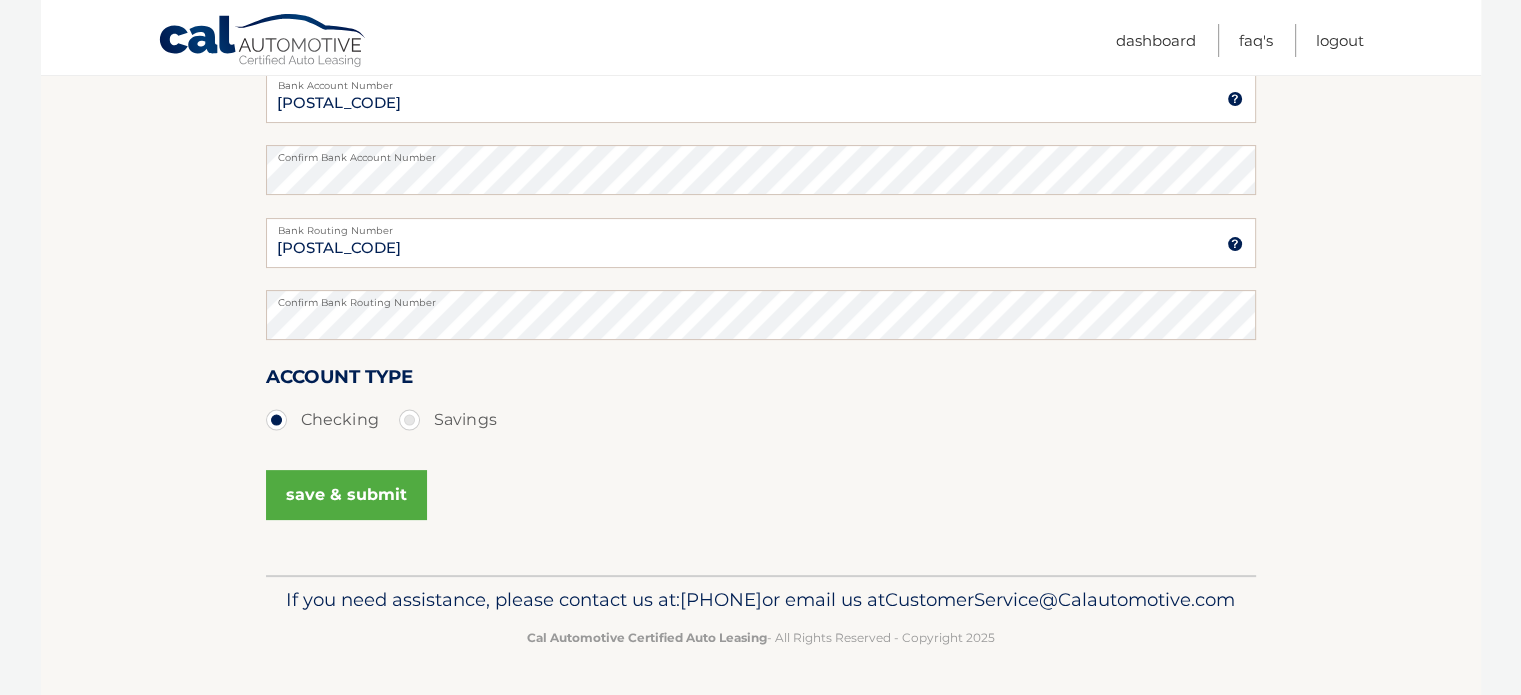 click on "save & submit" at bounding box center (346, 495) 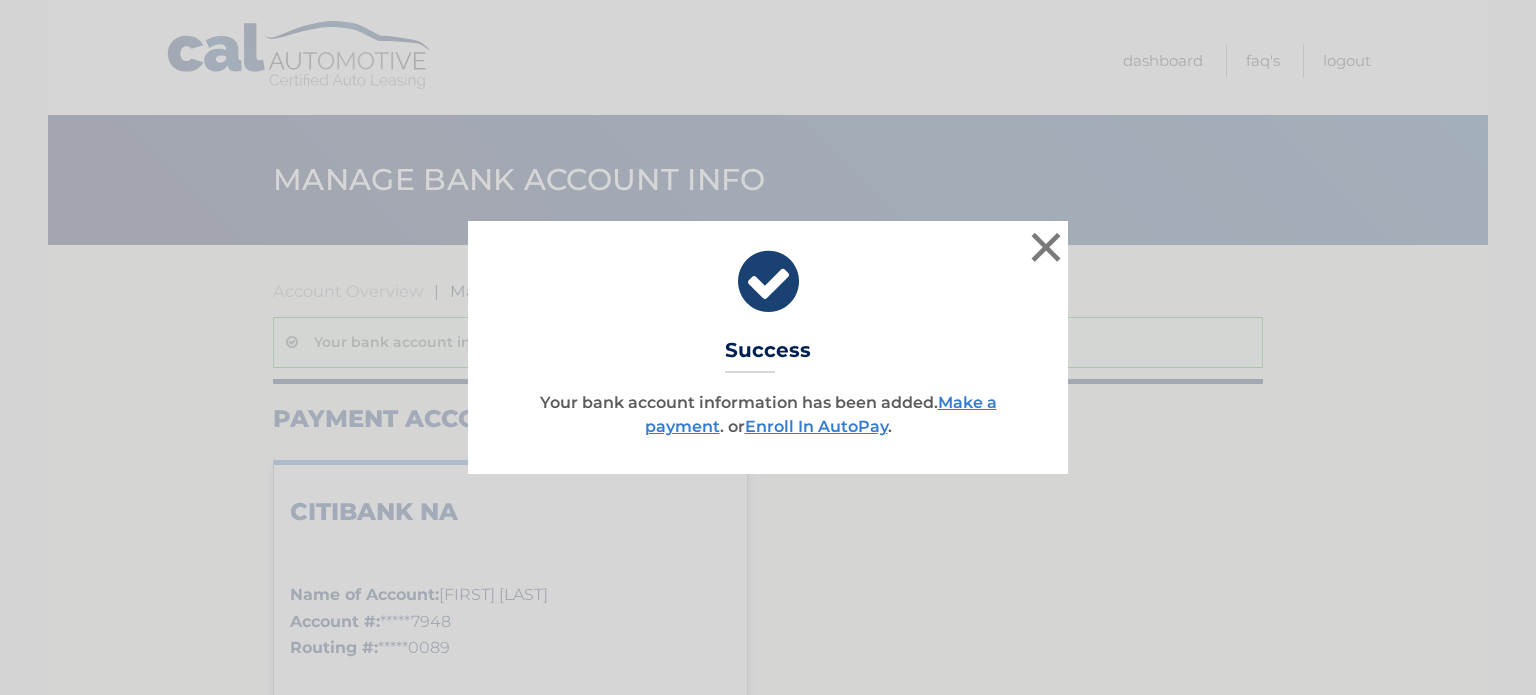 scroll, scrollTop: 0, scrollLeft: 0, axis: both 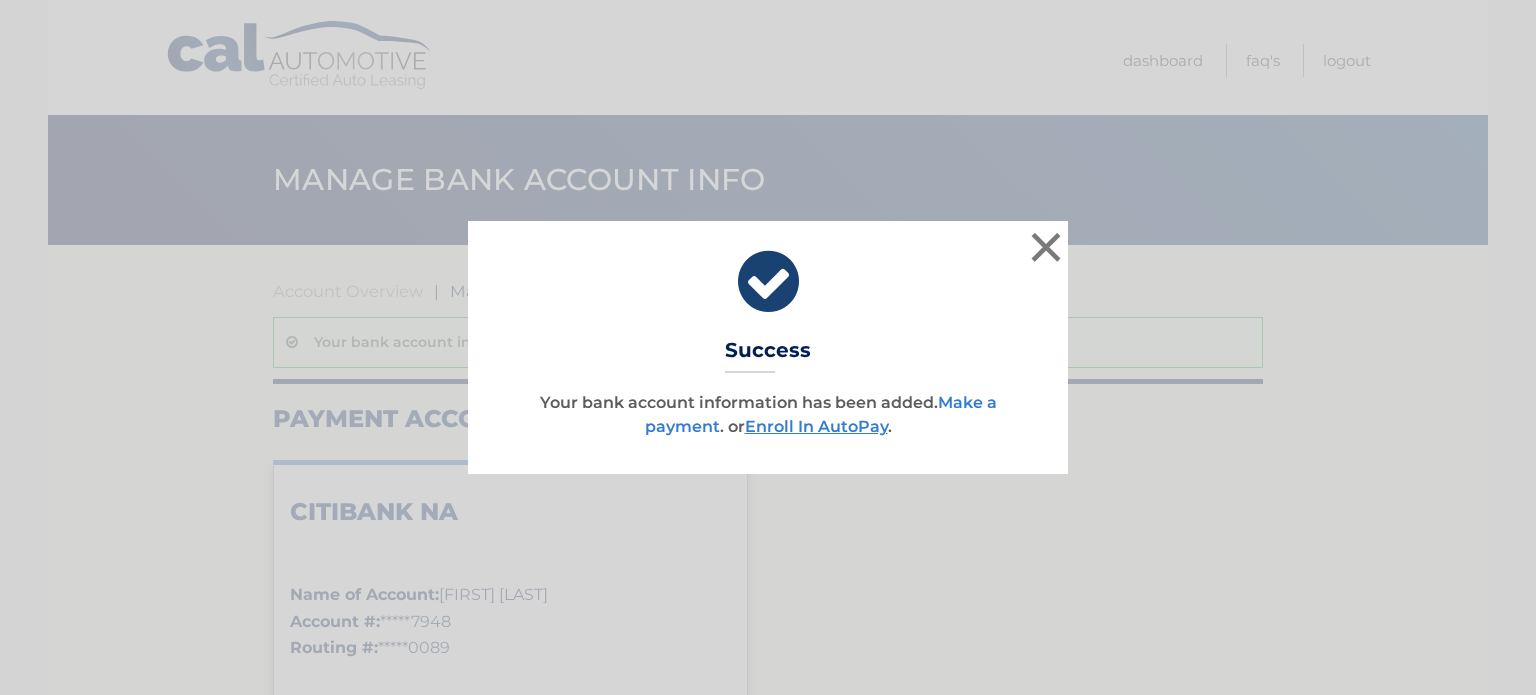 click on "Make a payment" at bounding box center (821, 414) 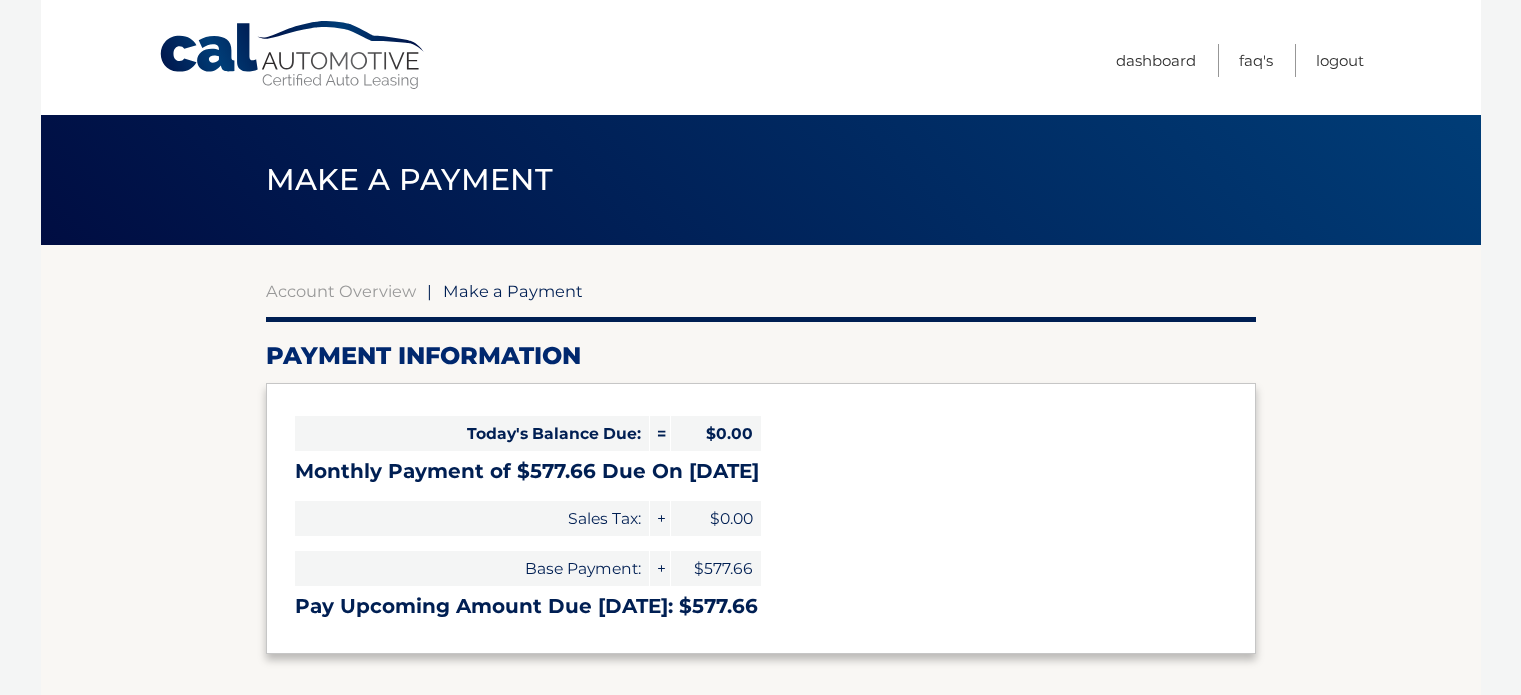 scroll, scrollTop: 0, scrollLeft: 0, axis: both 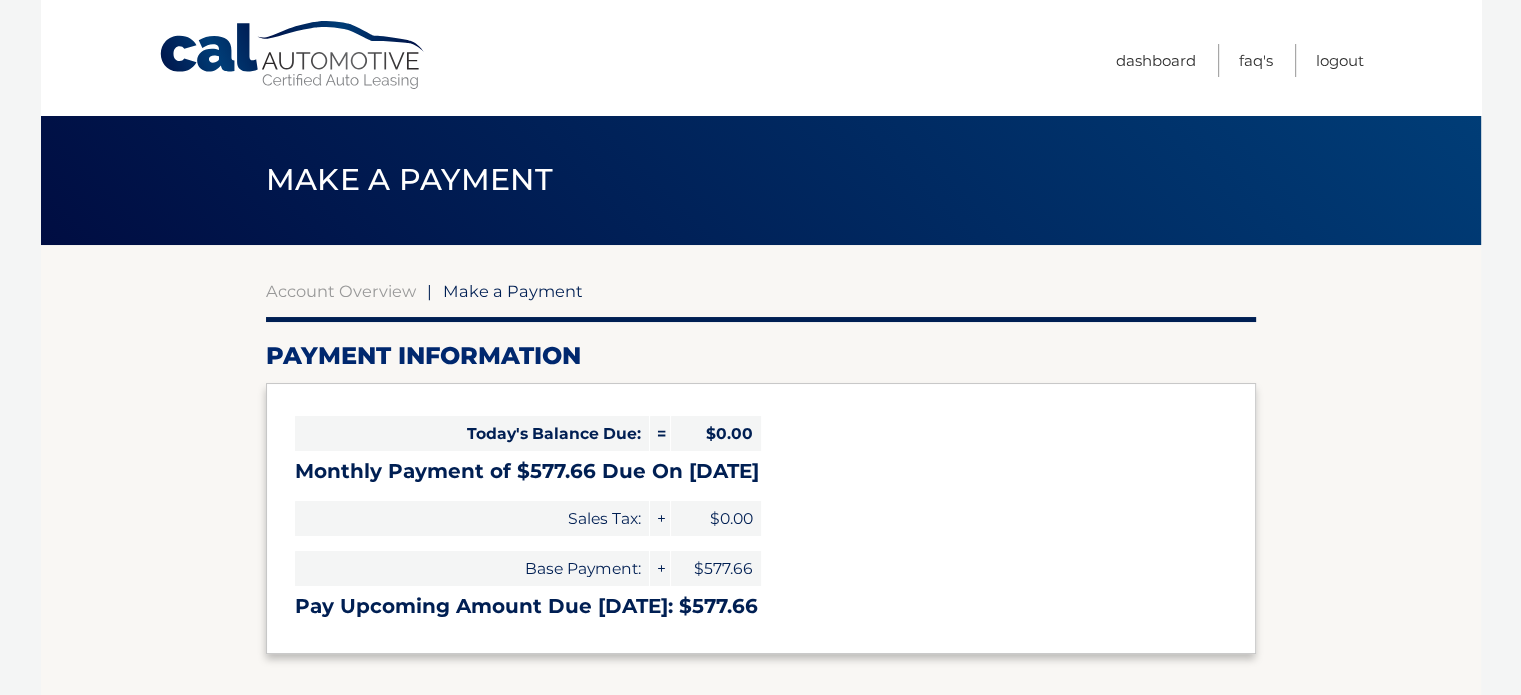 select on "OWQ0ODVlNGQtZWRmNi00ZGJjLWIxZjctNWM4MDgzYmNjNmFh" 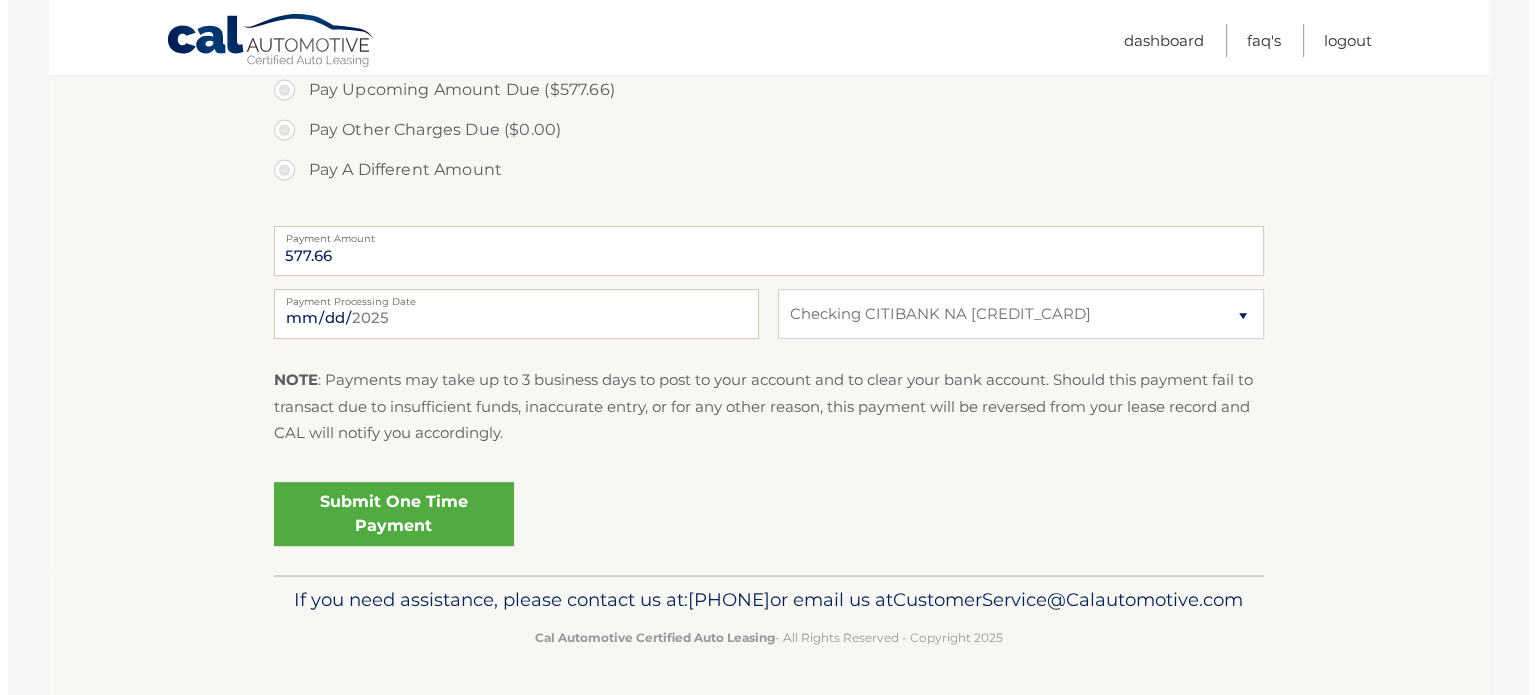 scroll, scrollTop: 732, scrollLeft: 0, axis: vertical 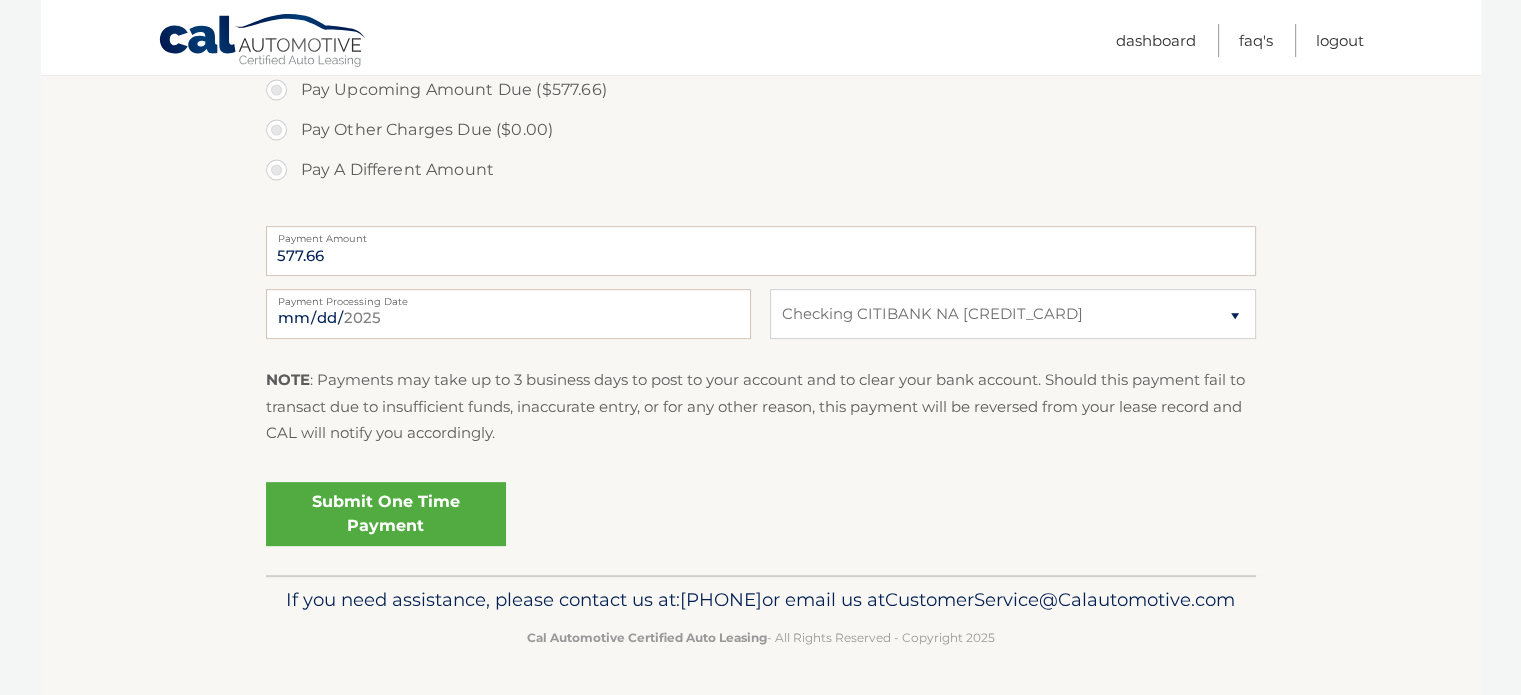 click on "Submit One Time Payment" at bounding box center (386, 514) 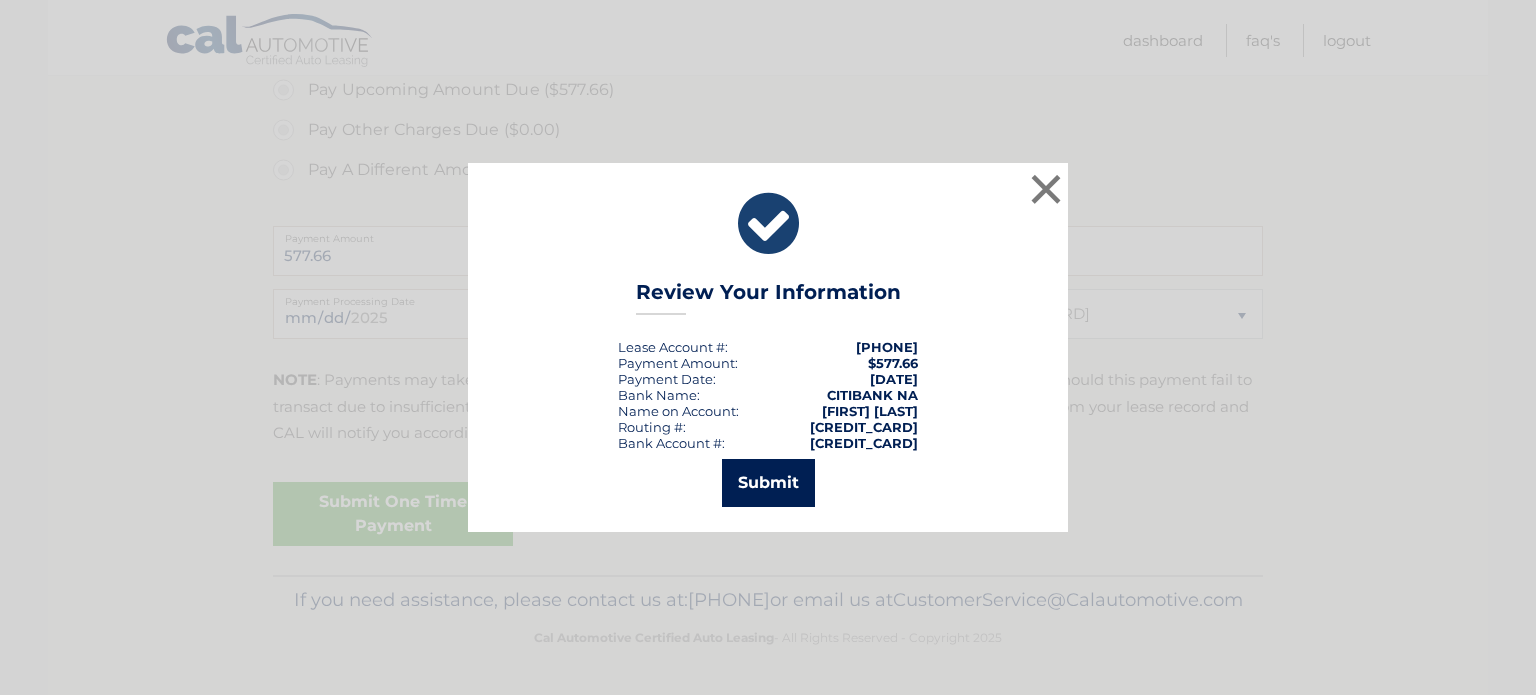 click on "Submit" at bounding box center [768, 483] 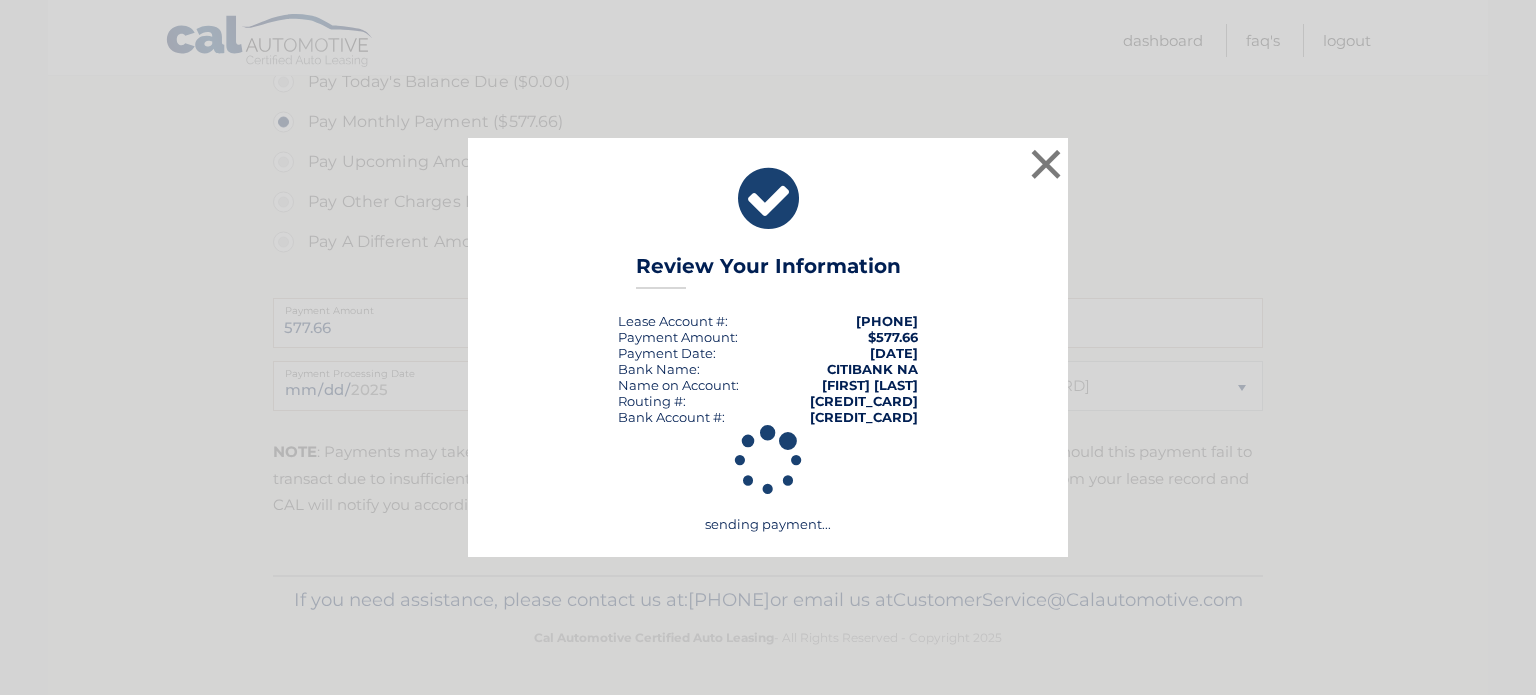 scroll, scrollTop: 660, scrollLeft: 0, axis: vertical 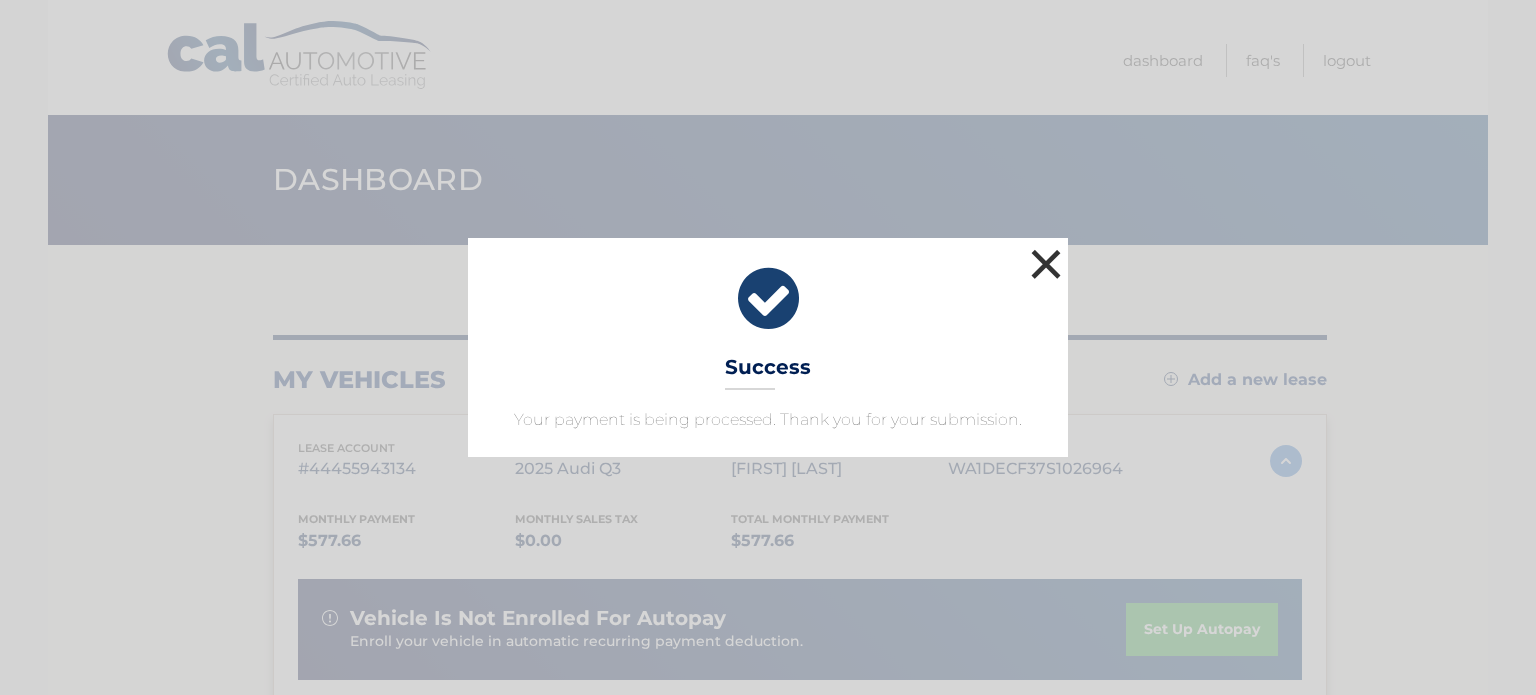 click on "×" at bounding box center [1046, 264] 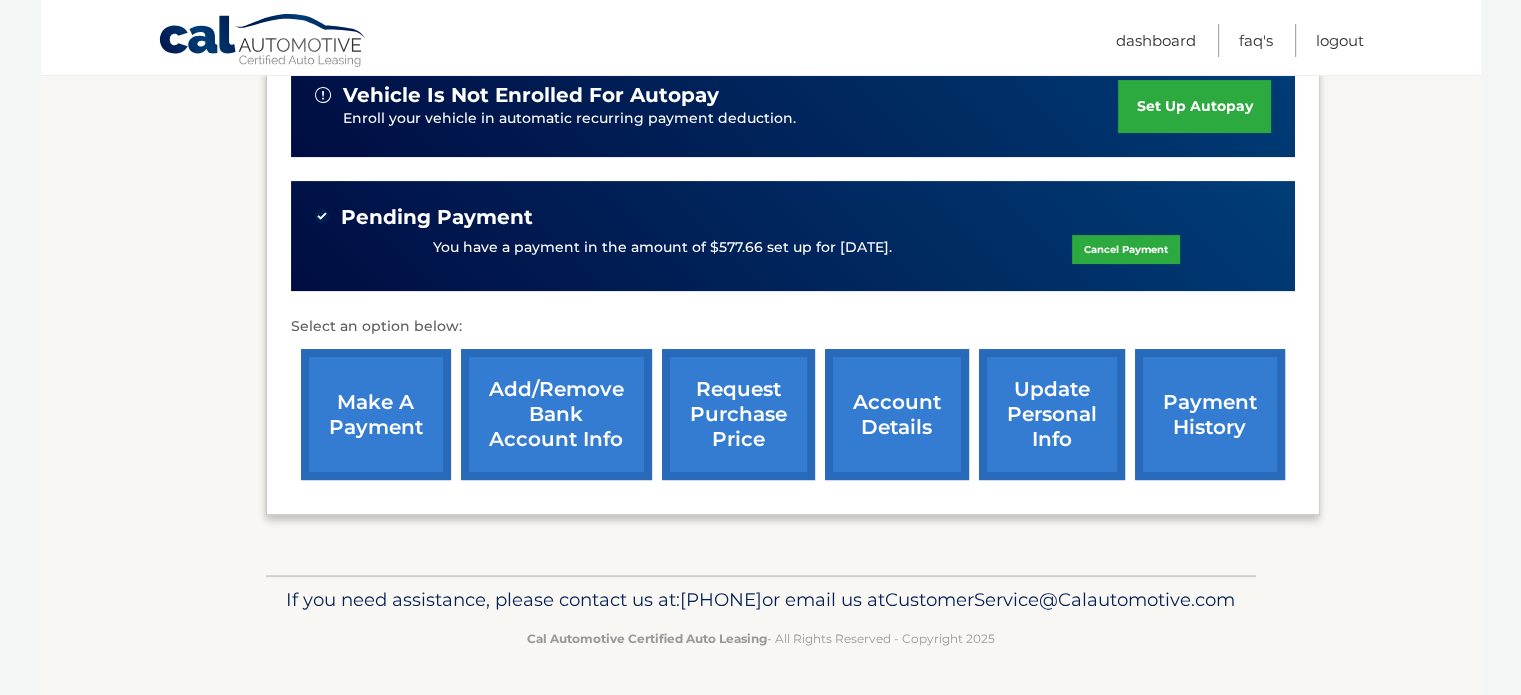 scroll, scrollTop: 0, scrollLeft: 0, axis: both 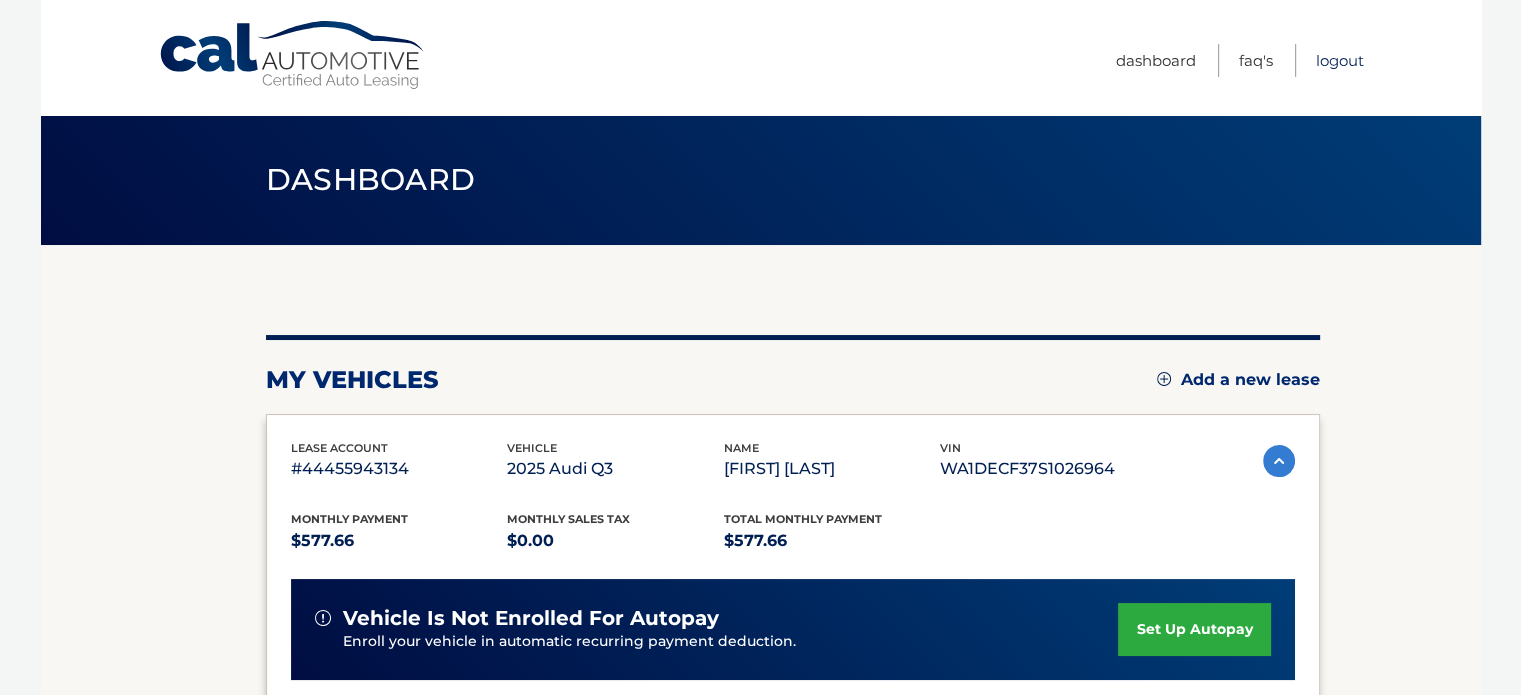 click on "Logout" at bounding box center [1340, 60] 